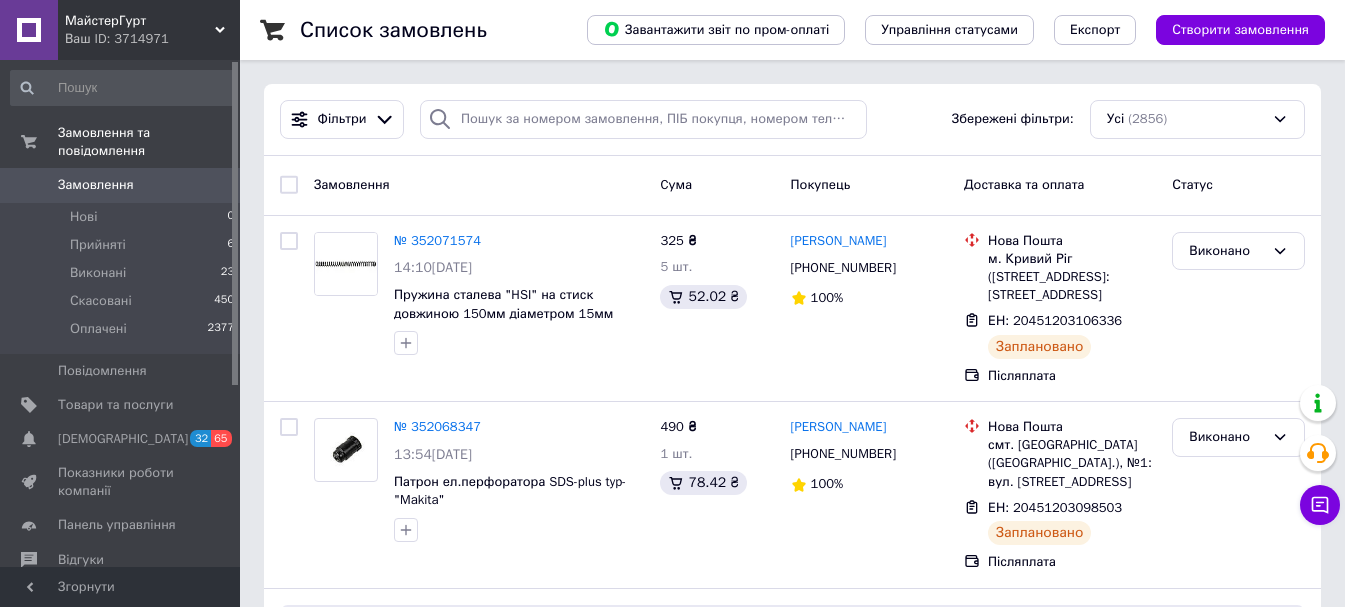 scroll, scrollTop: 0, scrollLeft: 0, axis: both 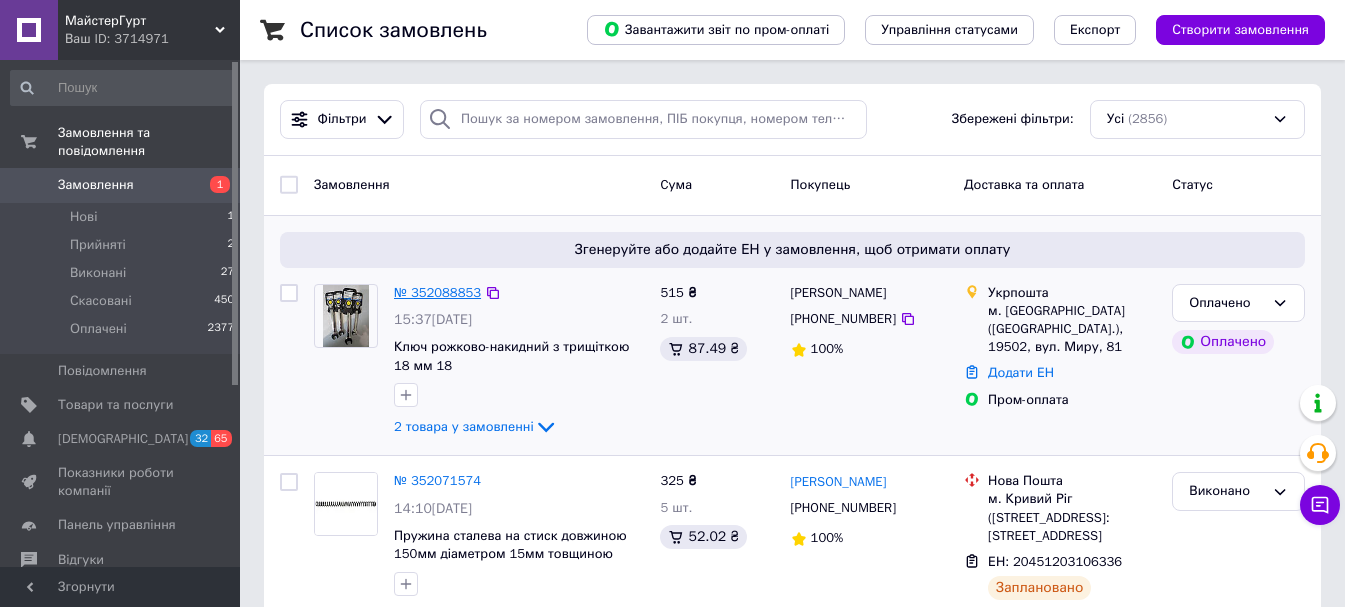 click on "№ 352088853" at bounding box center (437, 292) 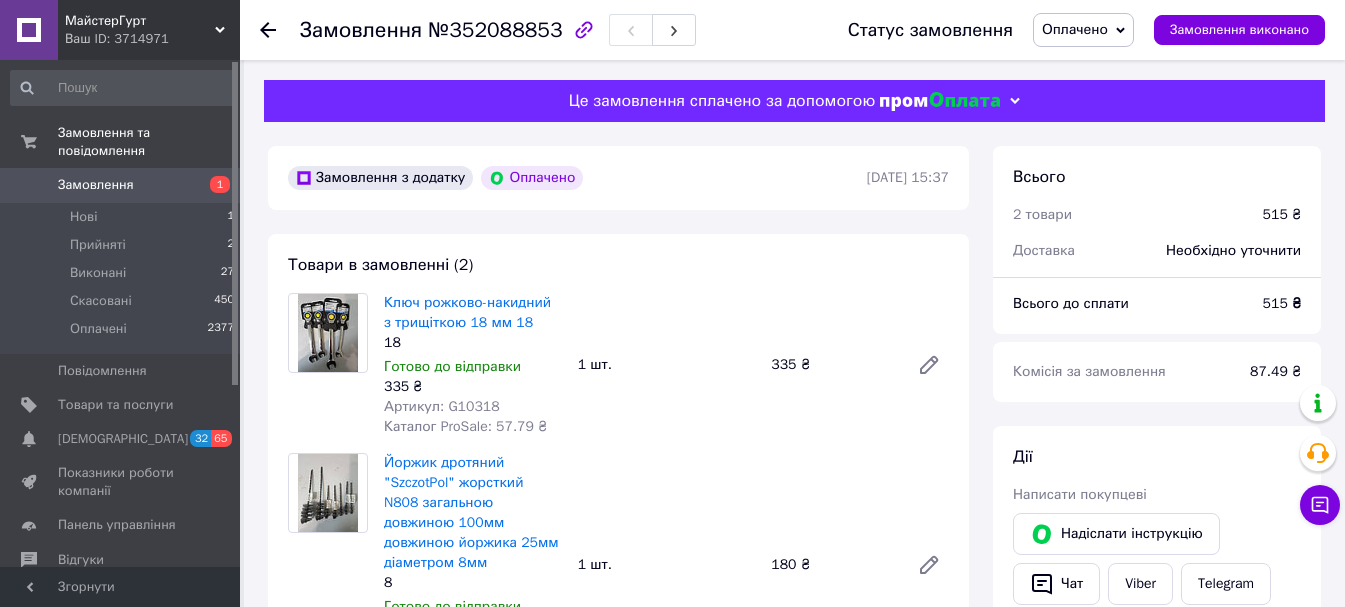 click on "Артикул: G10318" at bounding box center (473, 407) 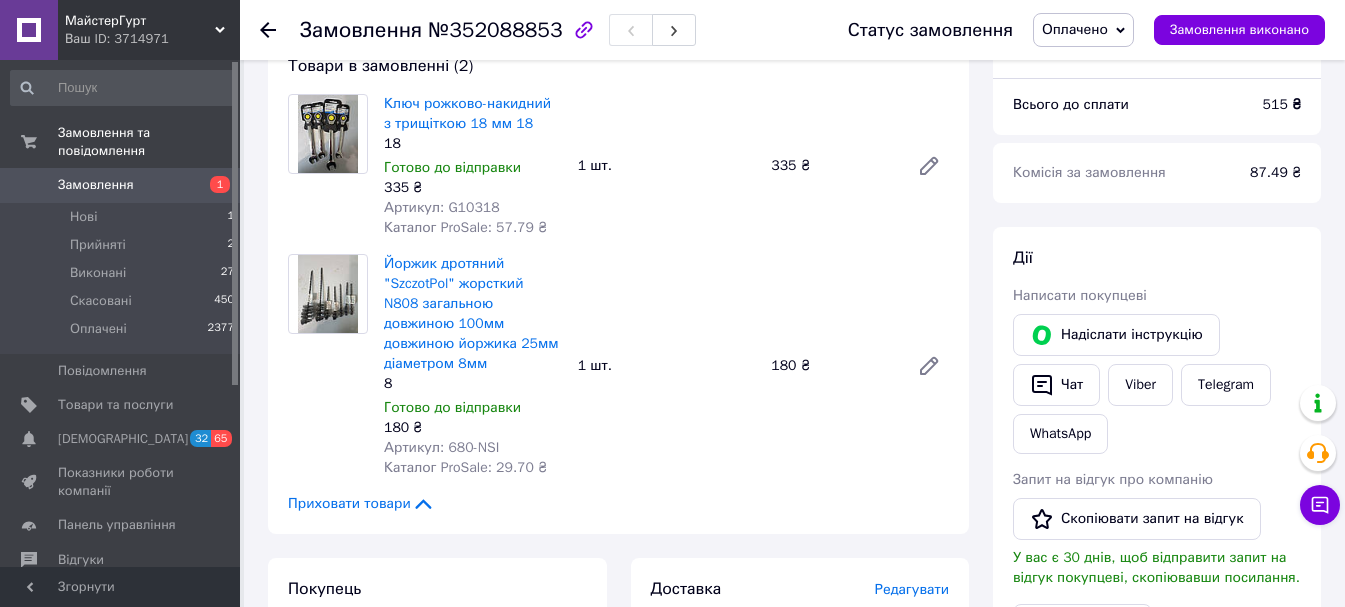 scroll, scrollTop: 200, scrollLeft: 0, axis: vertical 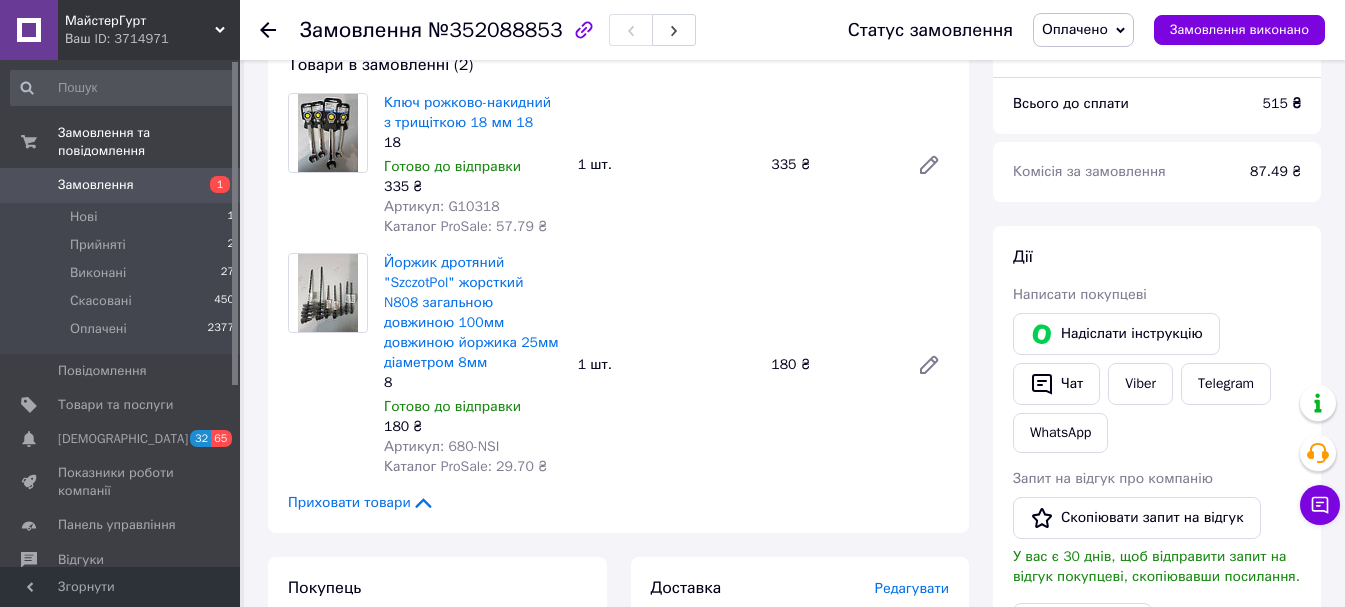 click on "Артикул: G10318" at bounding box center (473, 207) 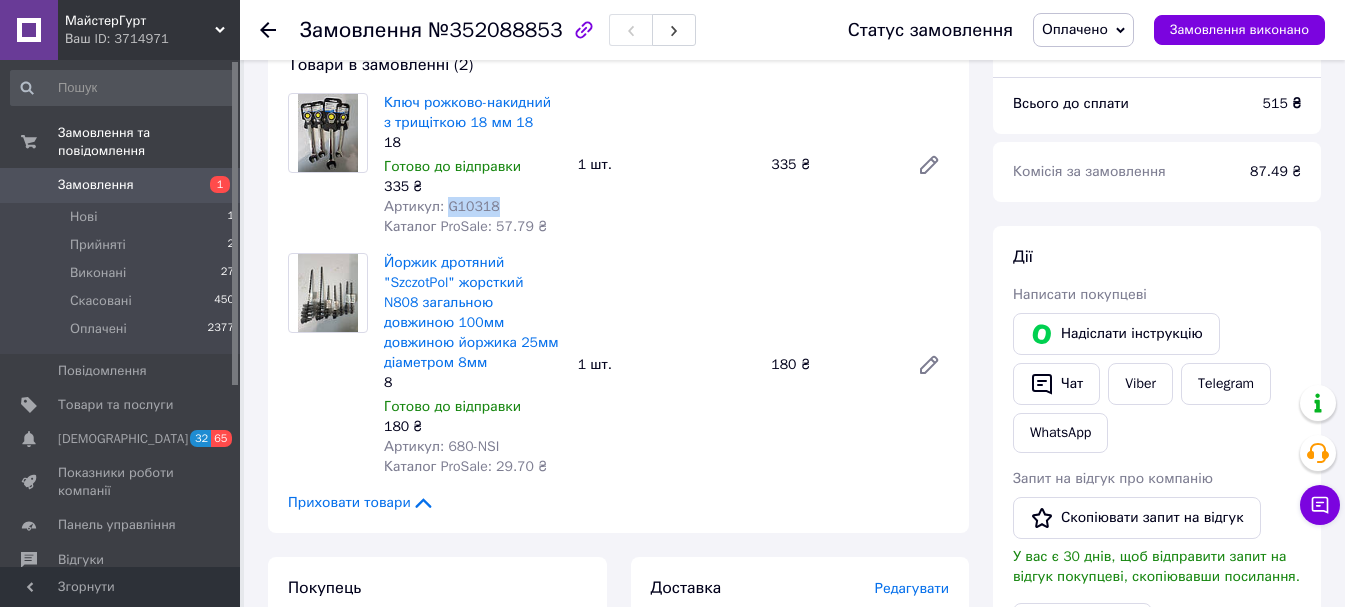 drag, startPoint x: 489, startPoint y: 207, endPoint x: 442, endPoint y: 207, distance: 47 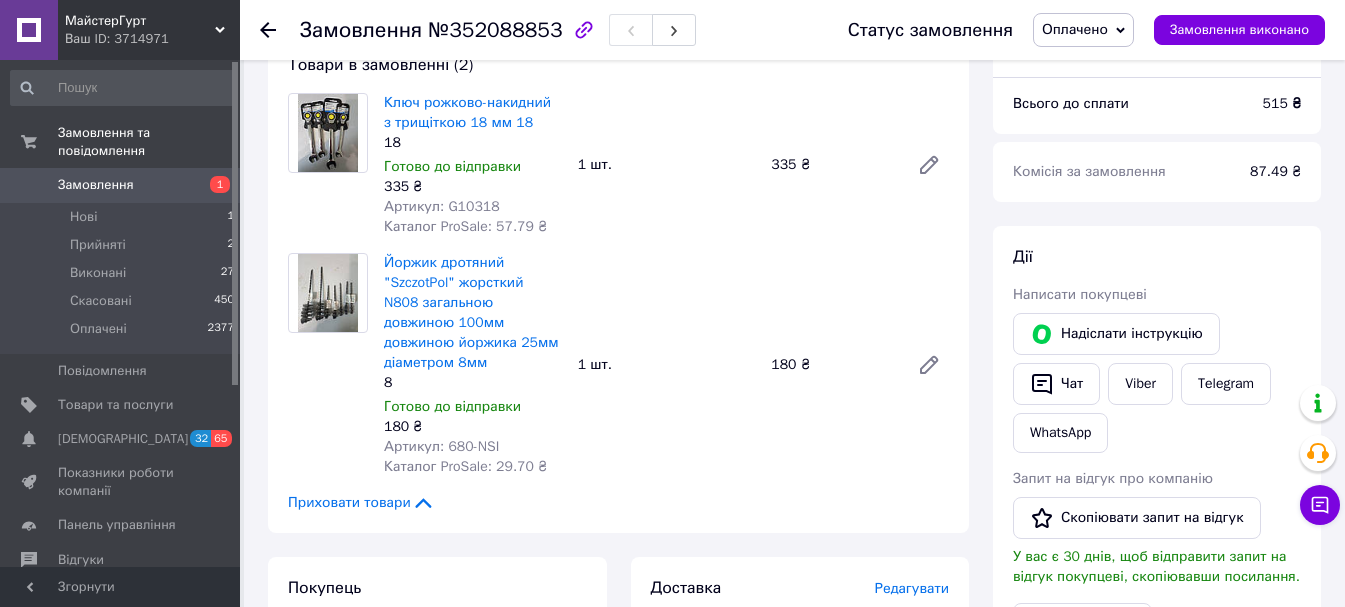 click on "Артикул: 680-NSI" at bounding box center (441, 446) 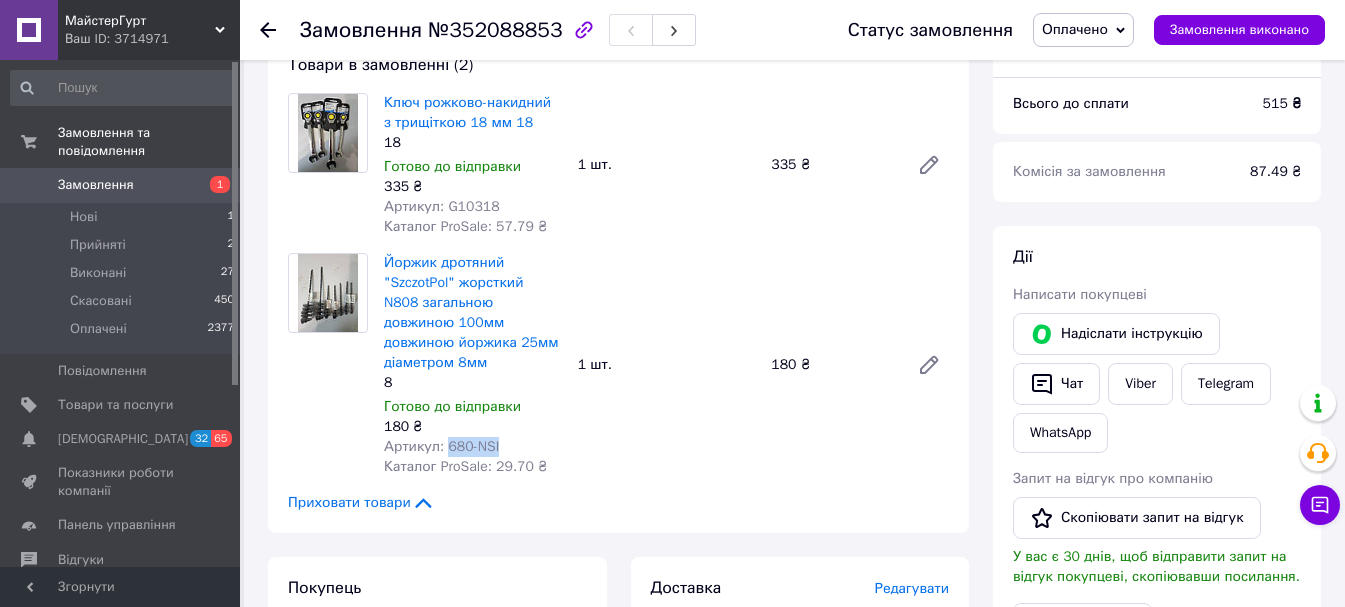 drag, startPoint x: 442, startPoint y: 428, endPoint x: 520, endPoint y: 430, distance: 78.025635 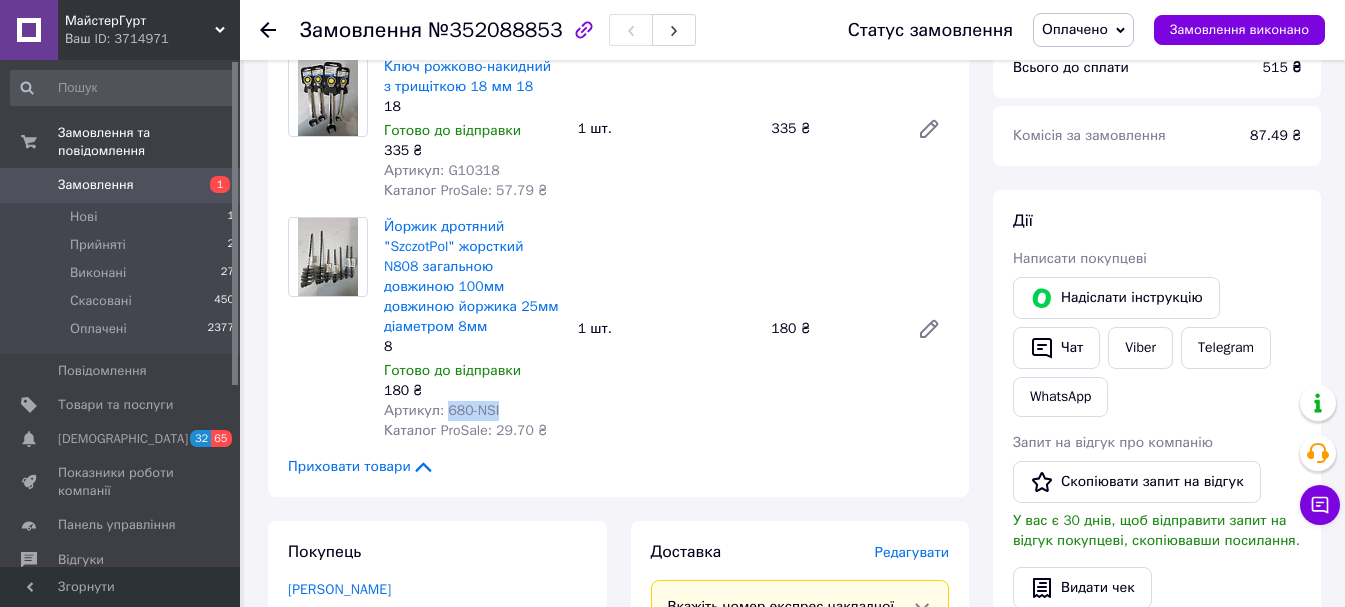 scroll, scrollTop: 200, scrollLeft: 0, axis: vertical 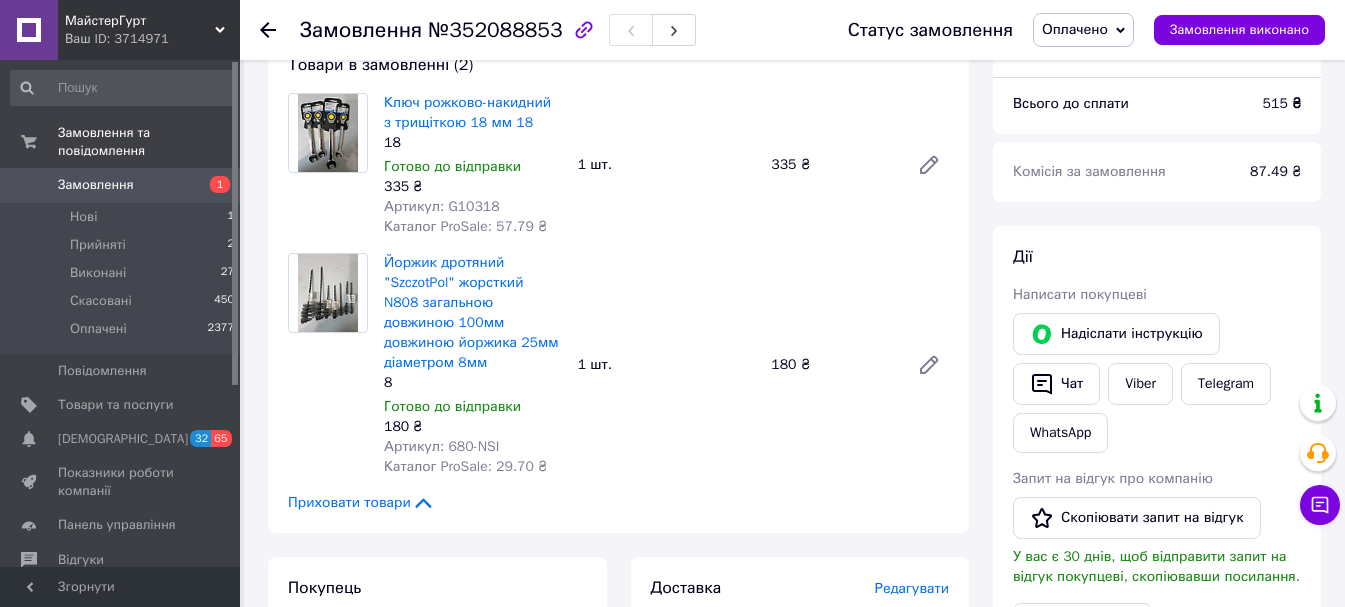 click 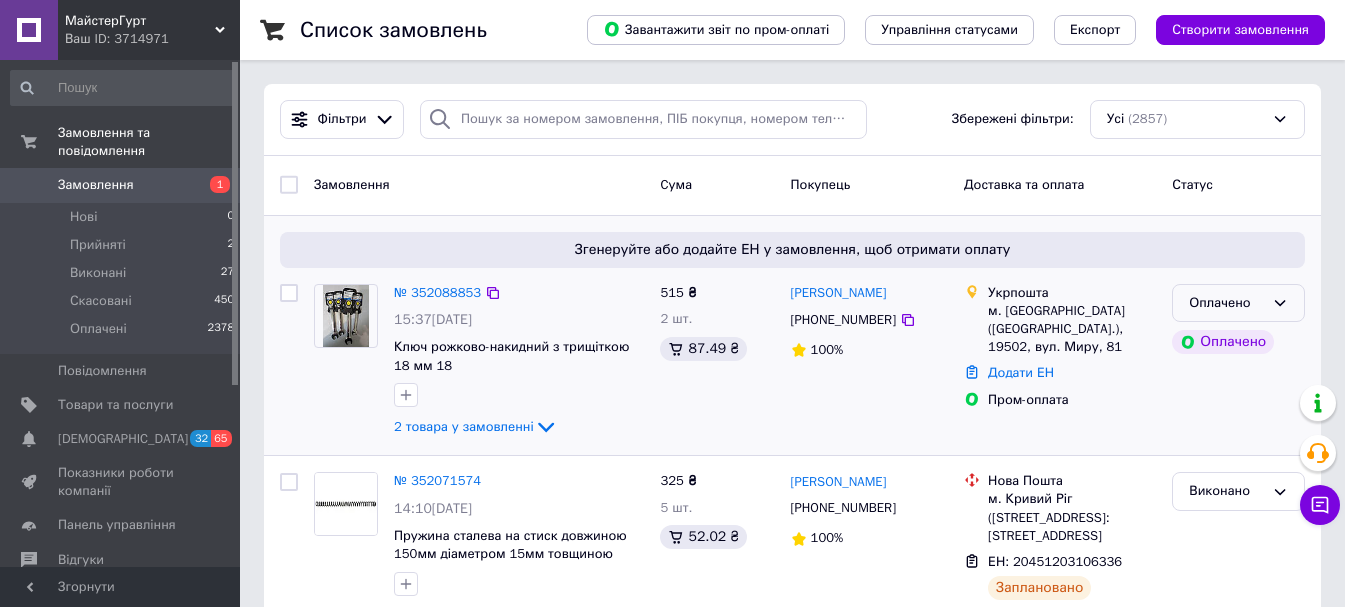 click 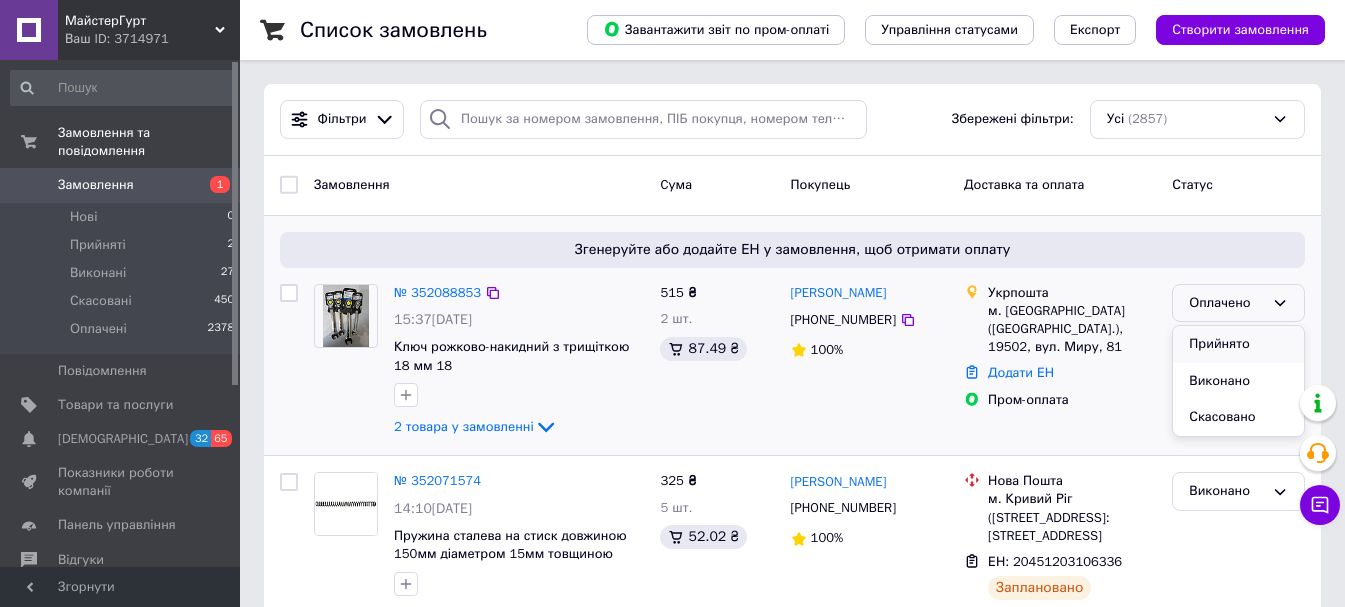 click on "Прийнято" at bounding box center [1238, 344] 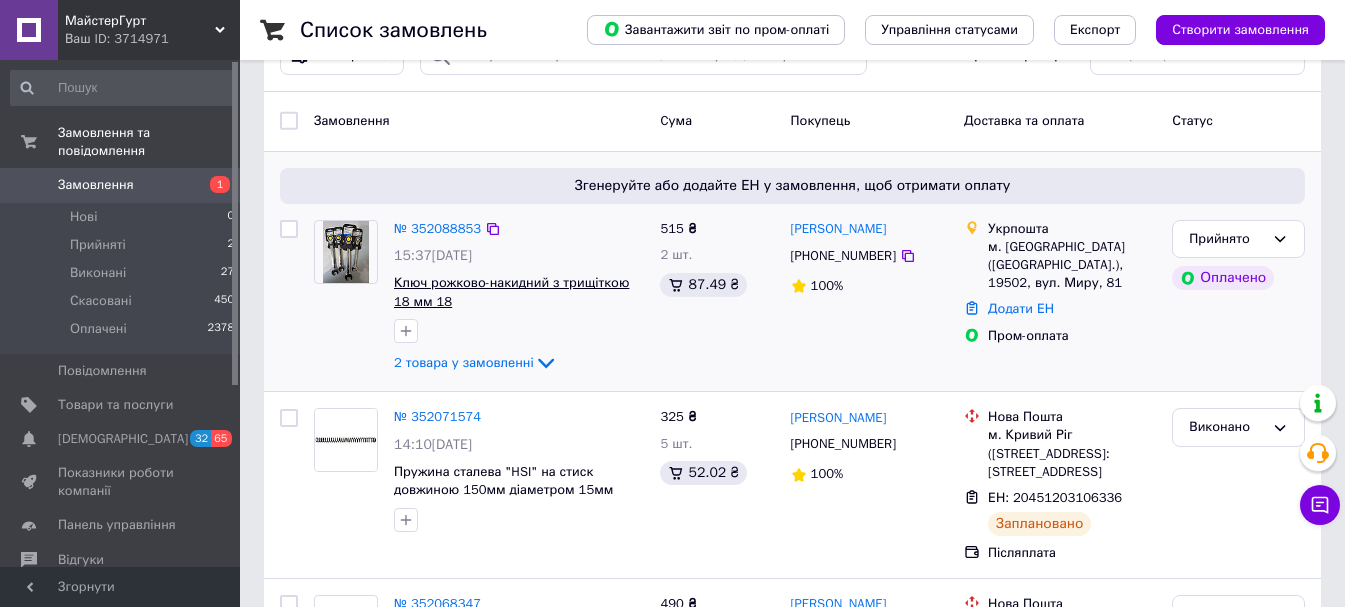scroll, scrollTop: 100, scrollLeft: 0, axis: vertical 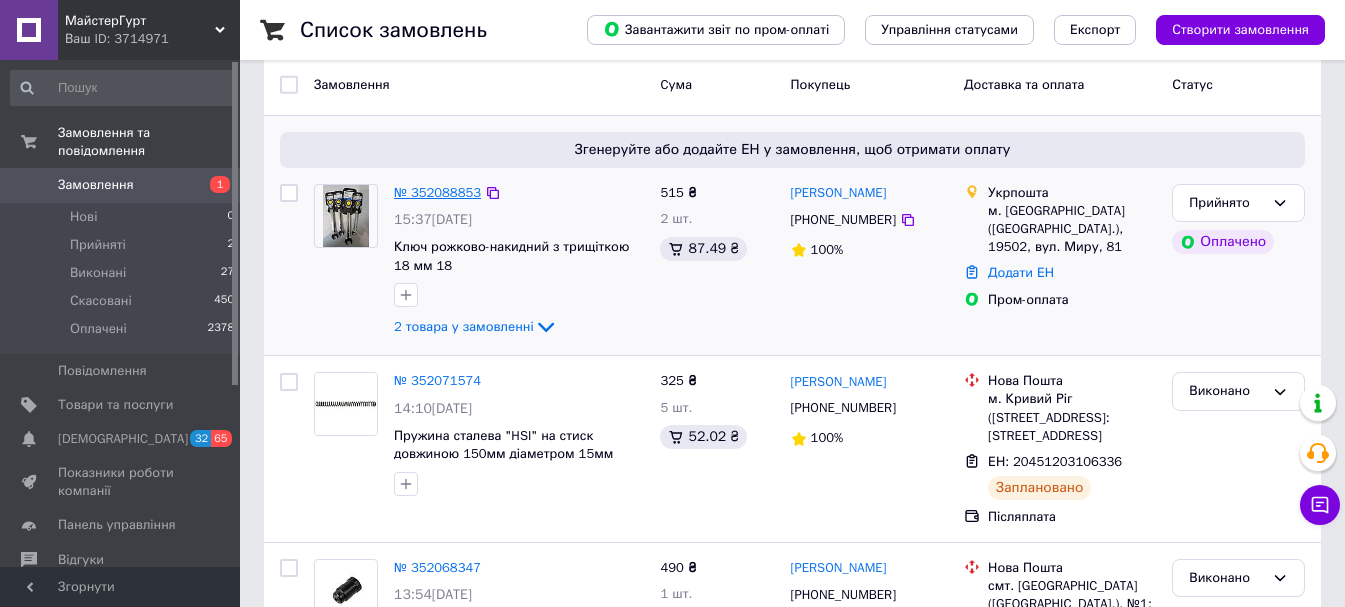 click on "№ 352088853" at bounding box center [437, 192] 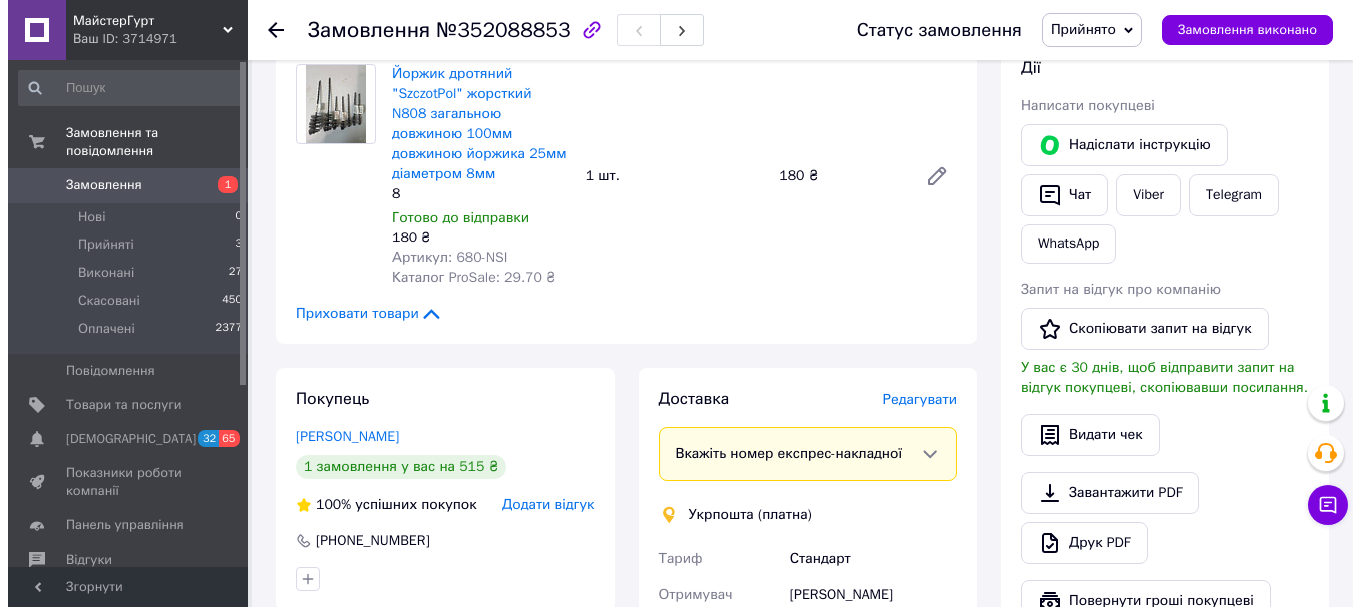 scroll, scrollTop: 400, scrollLeft: 0, axis: vertical 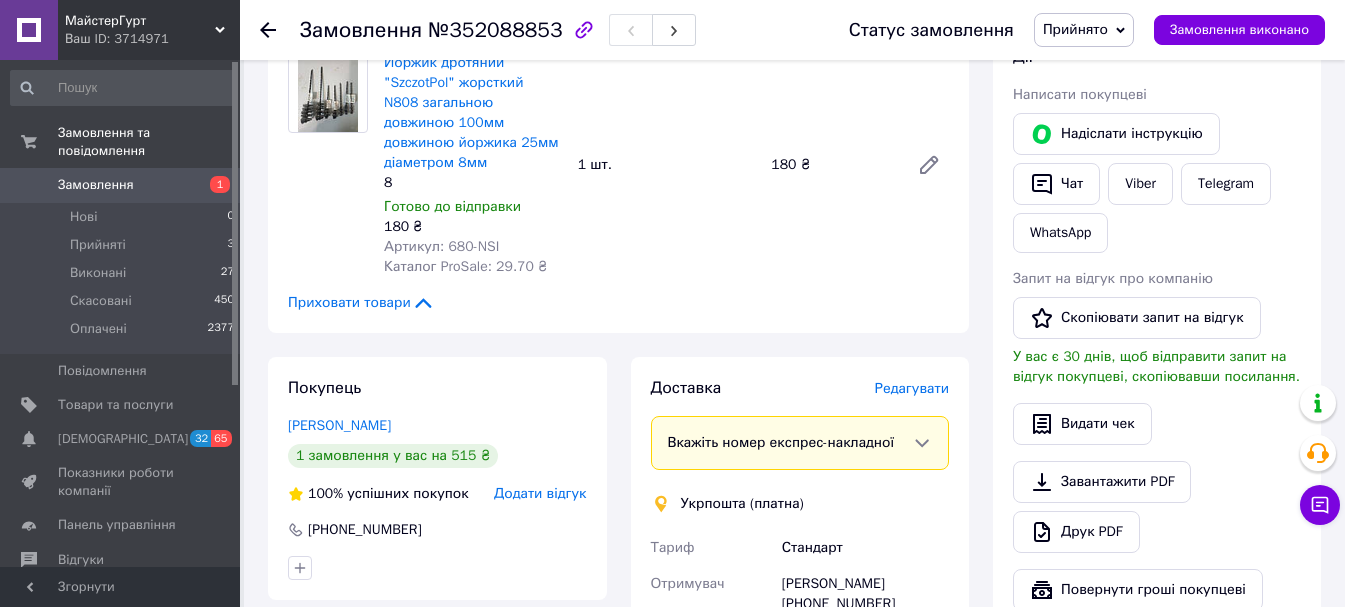 click on "Редагувати" at bounding box center [912, 388] 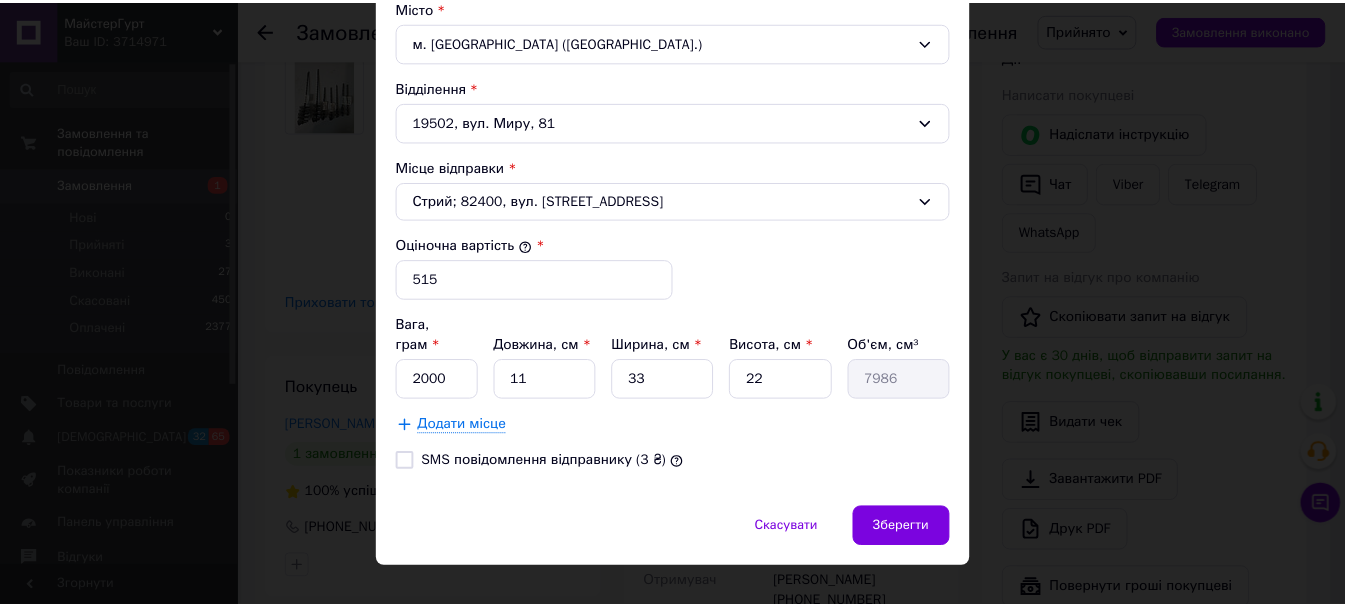 scroll, scrollTop: 644, scrollLeft: 0, axis: vertical 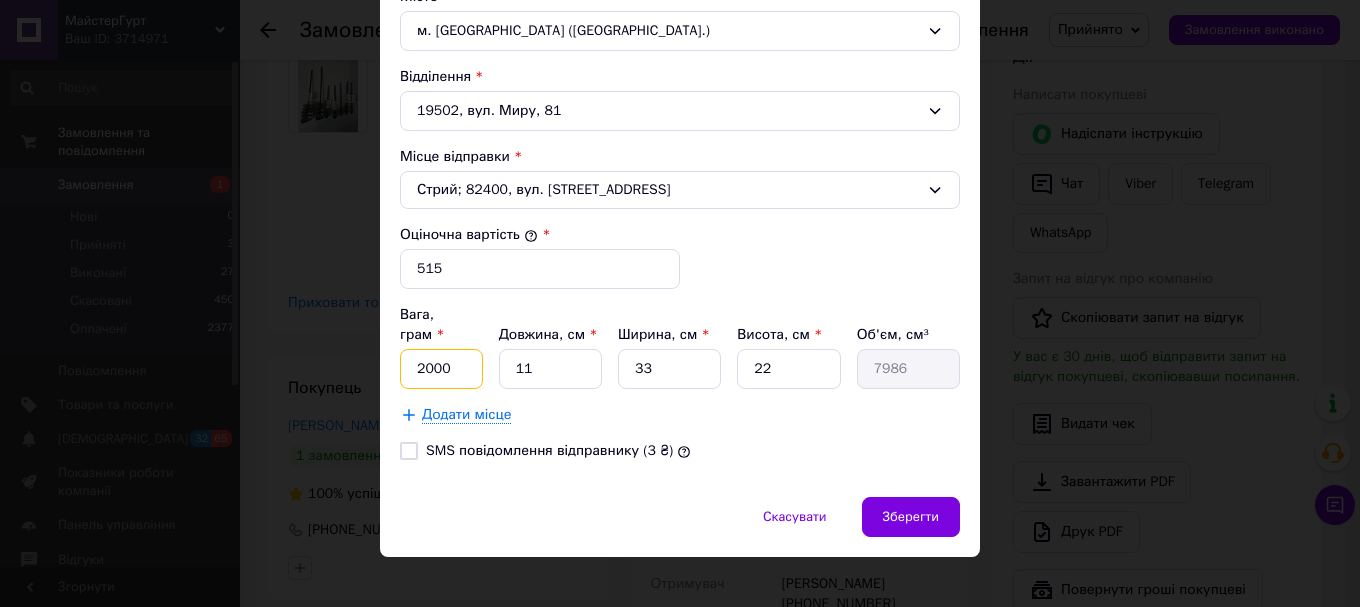 drag, startPoint x: 458, startPoint y: 350, endPoint x: 417, endPoint y: 352, distance: 41.04875 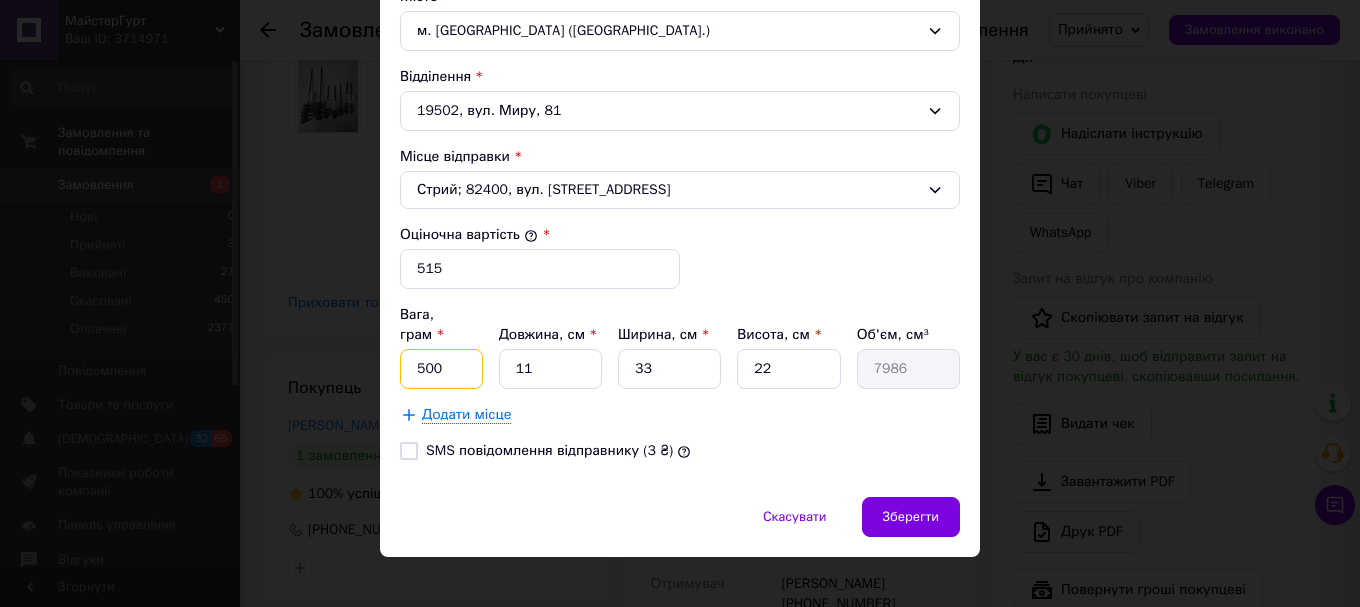 type on "500" 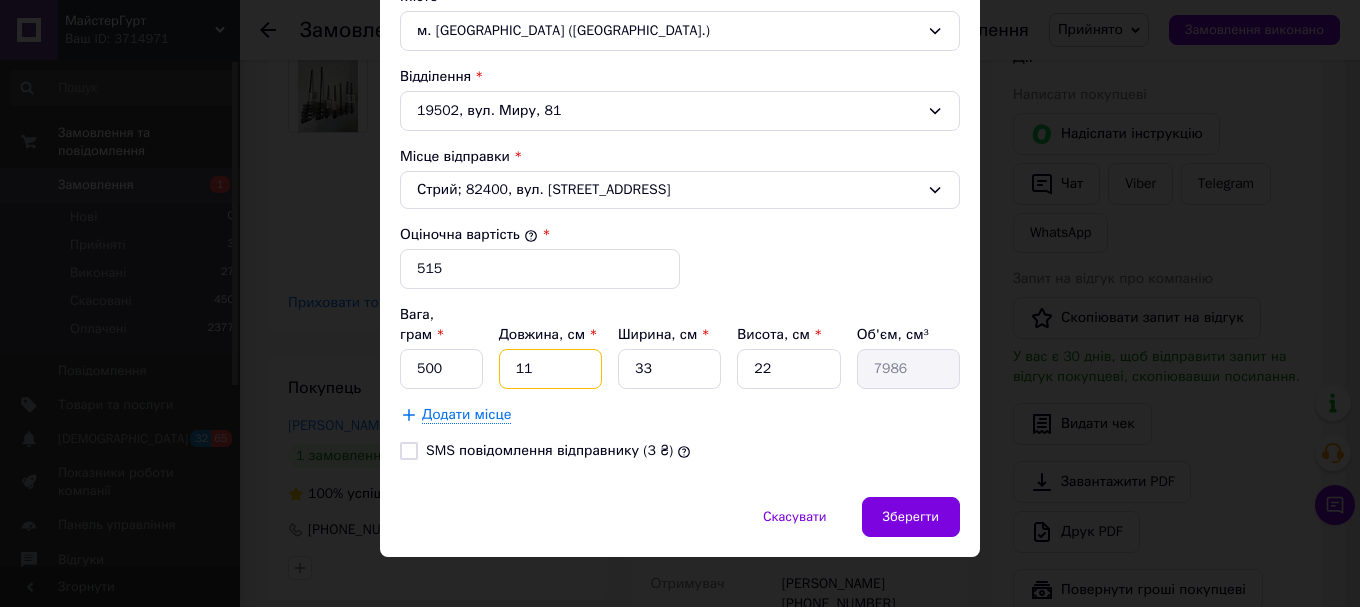 drag, startPoint x: 529, startPoint y: 348, endPoint x: 494, endPoint y: 348, distance: 35 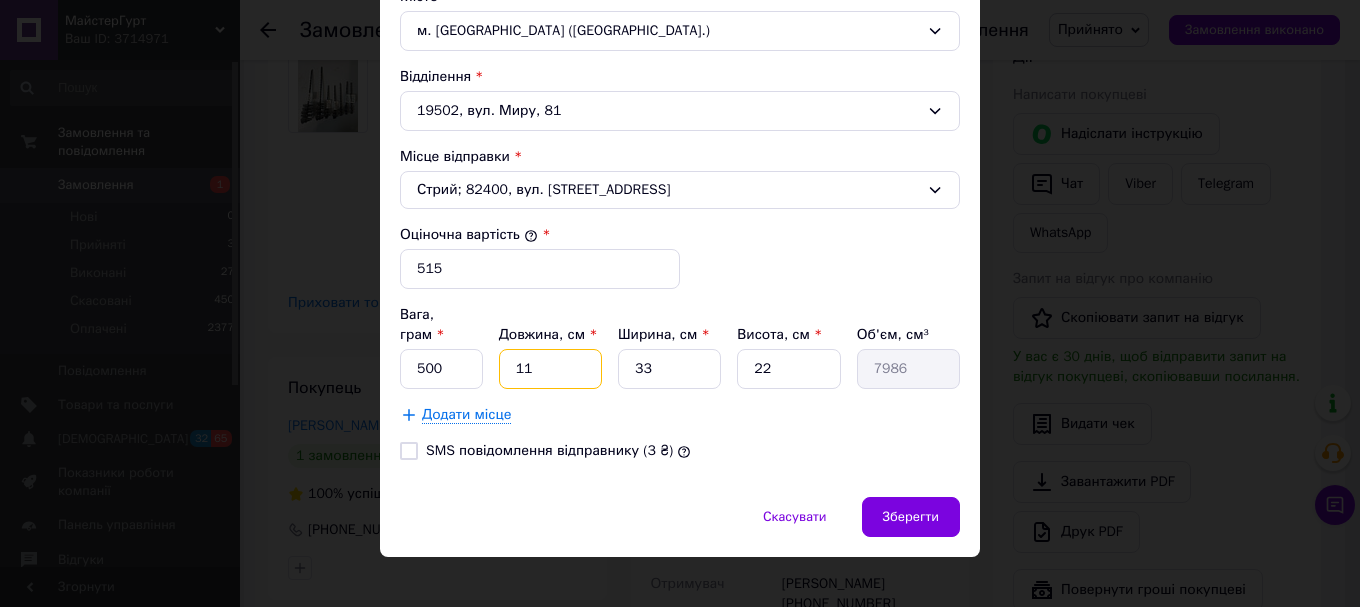 type on "2" 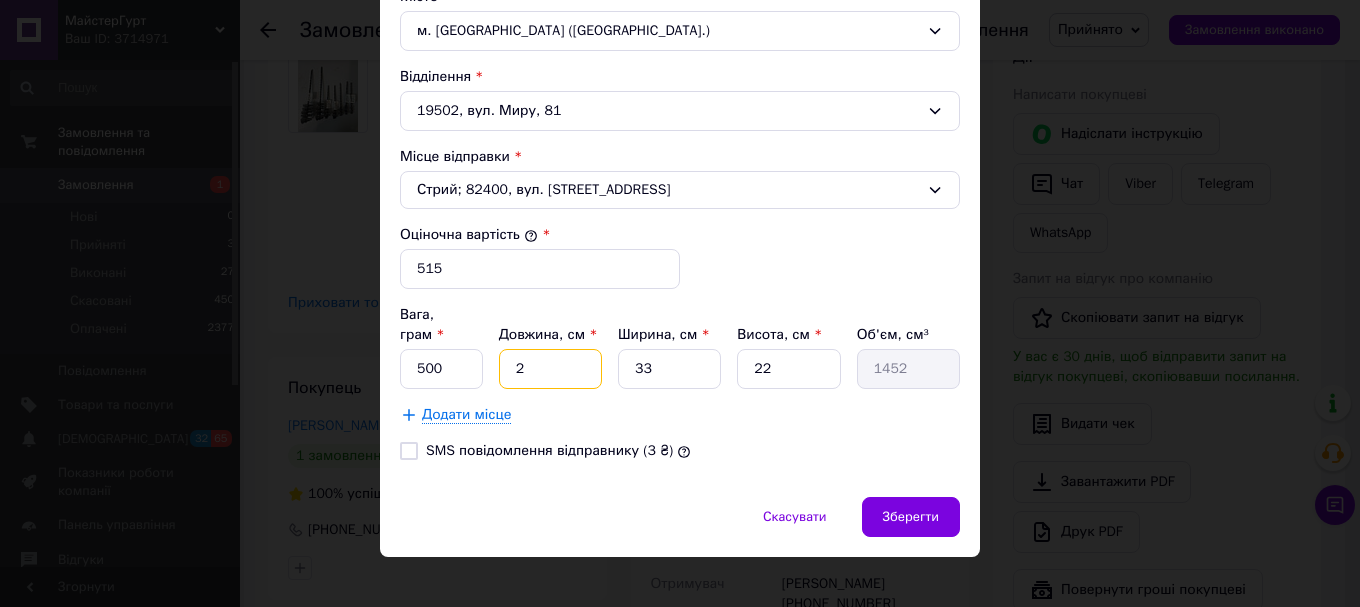 type on "25" 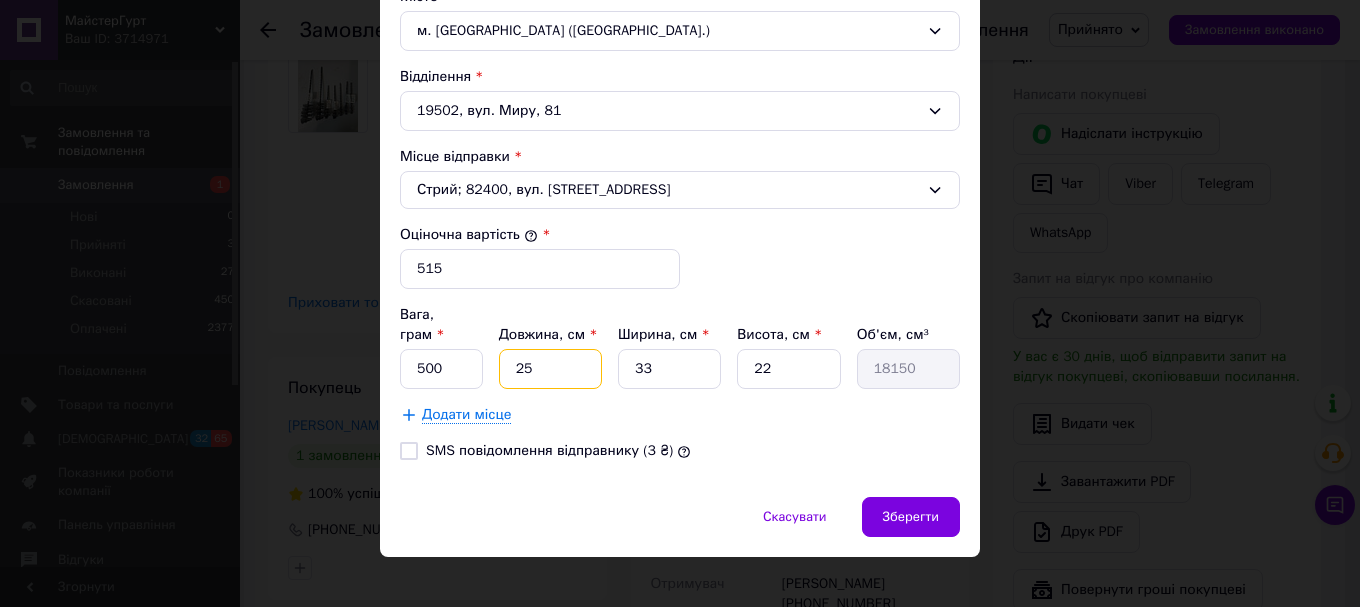 type on "25" 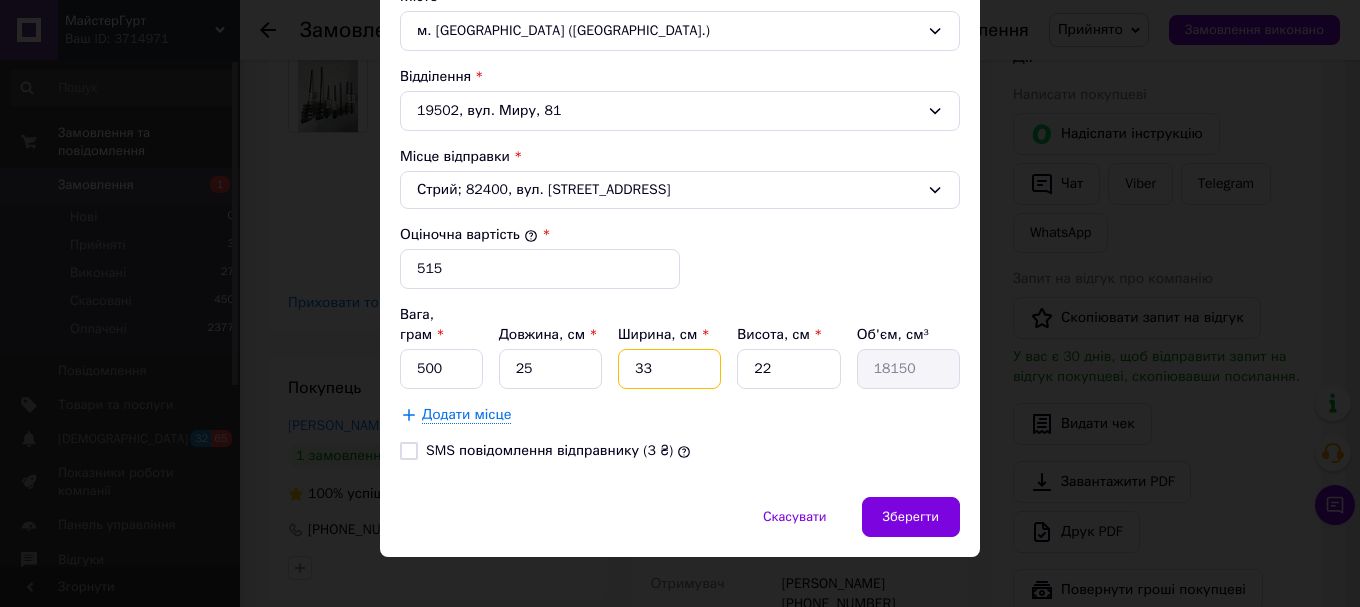 click on "33" at bounding box center (669, 369) 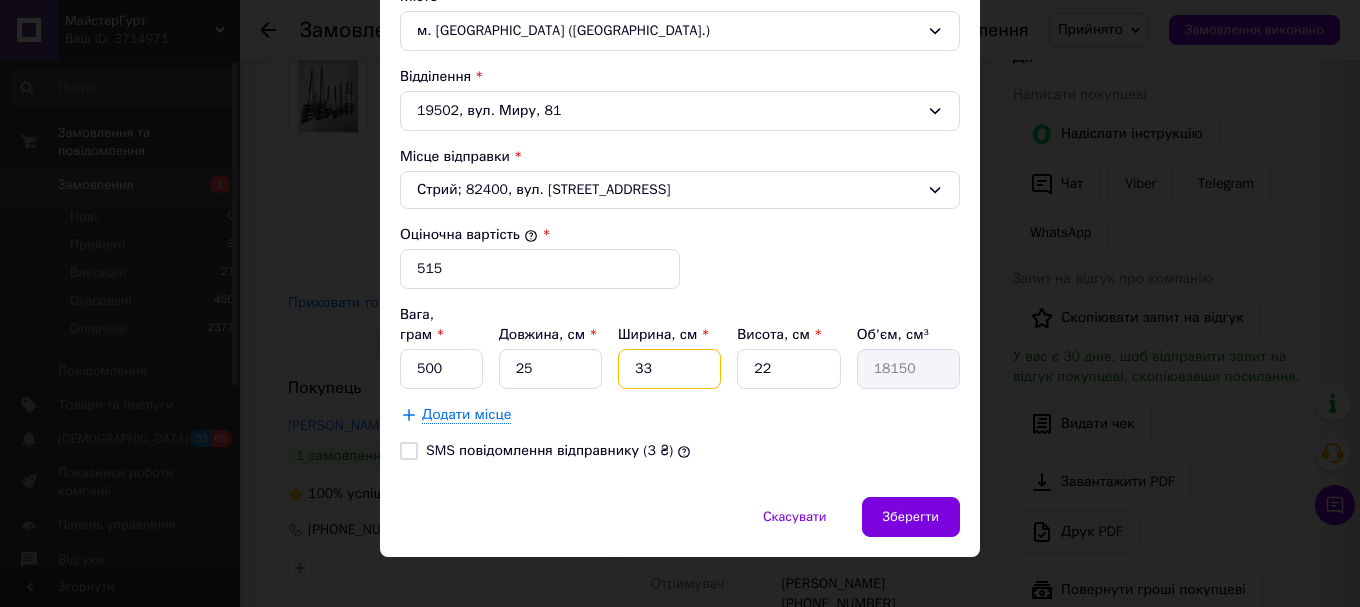 type on "3" 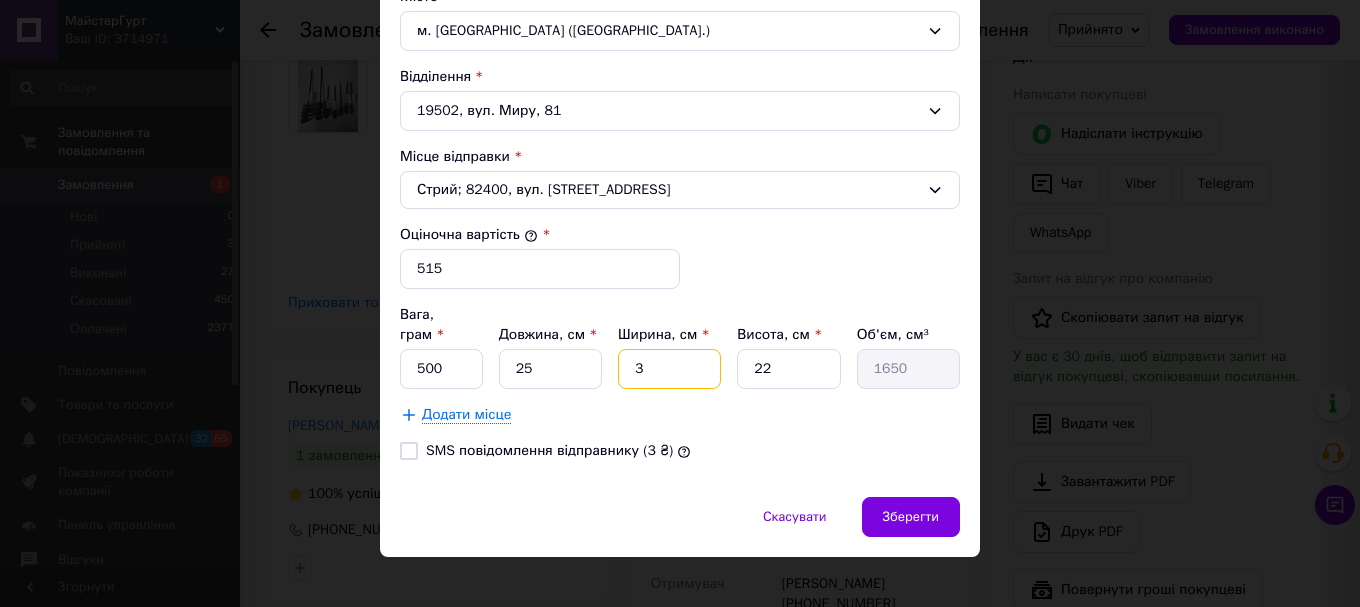 type 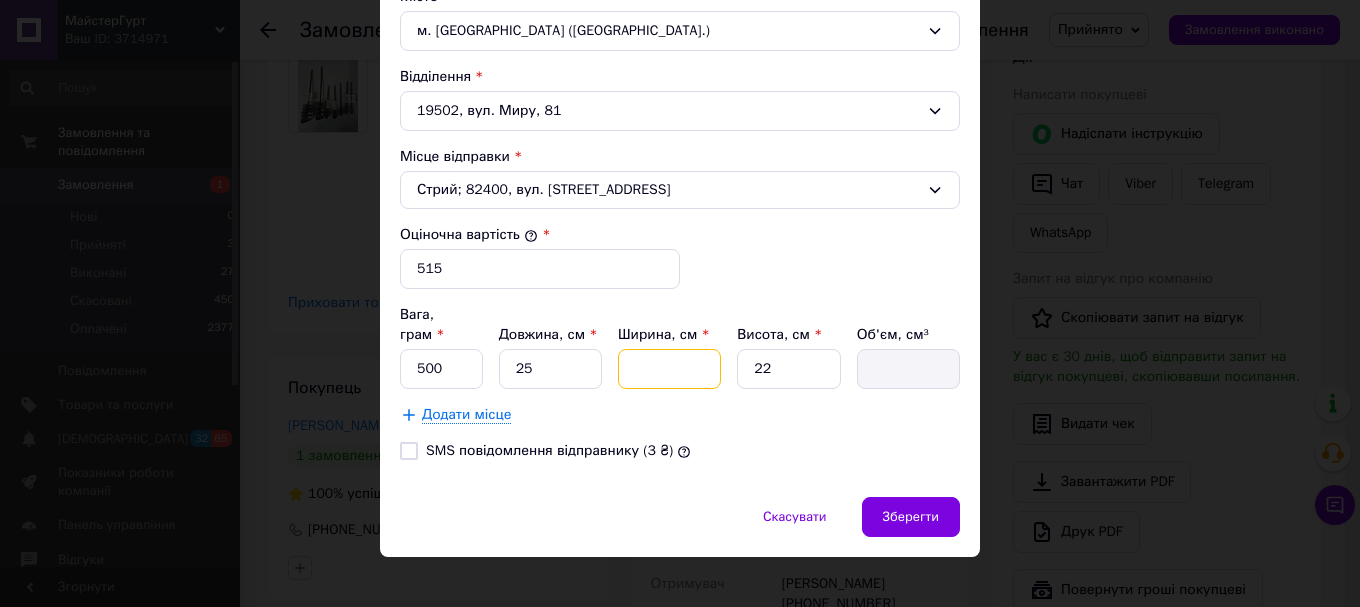 type on "2" 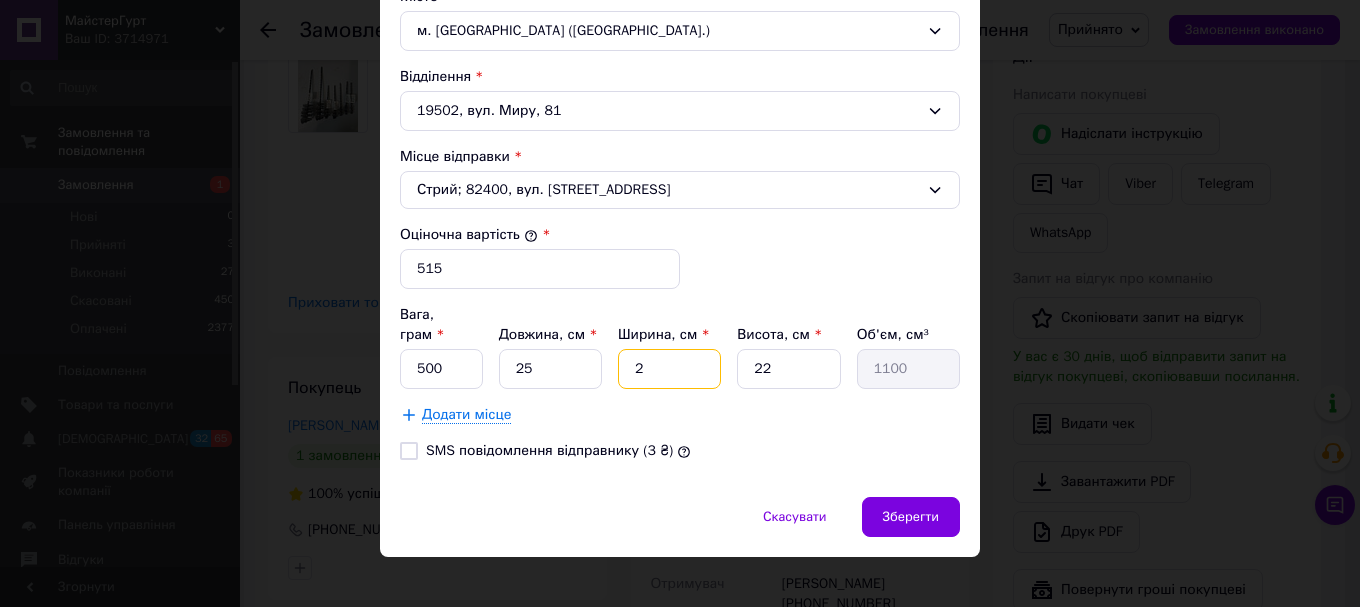type on "25" 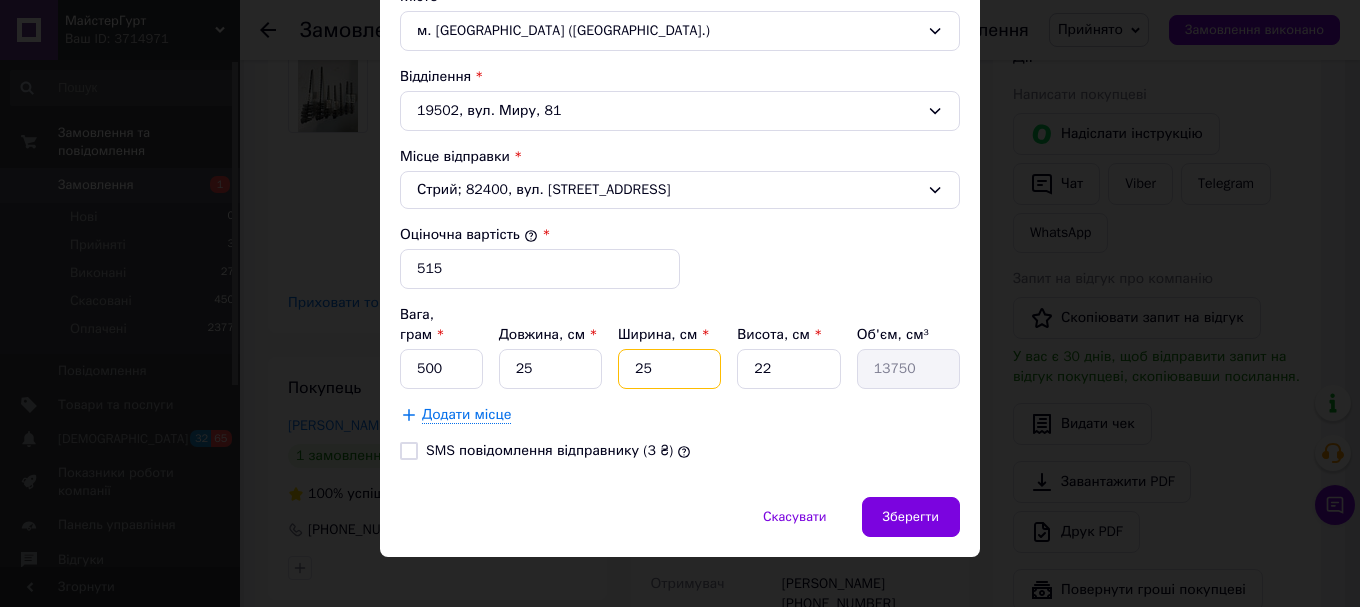 type on "25" 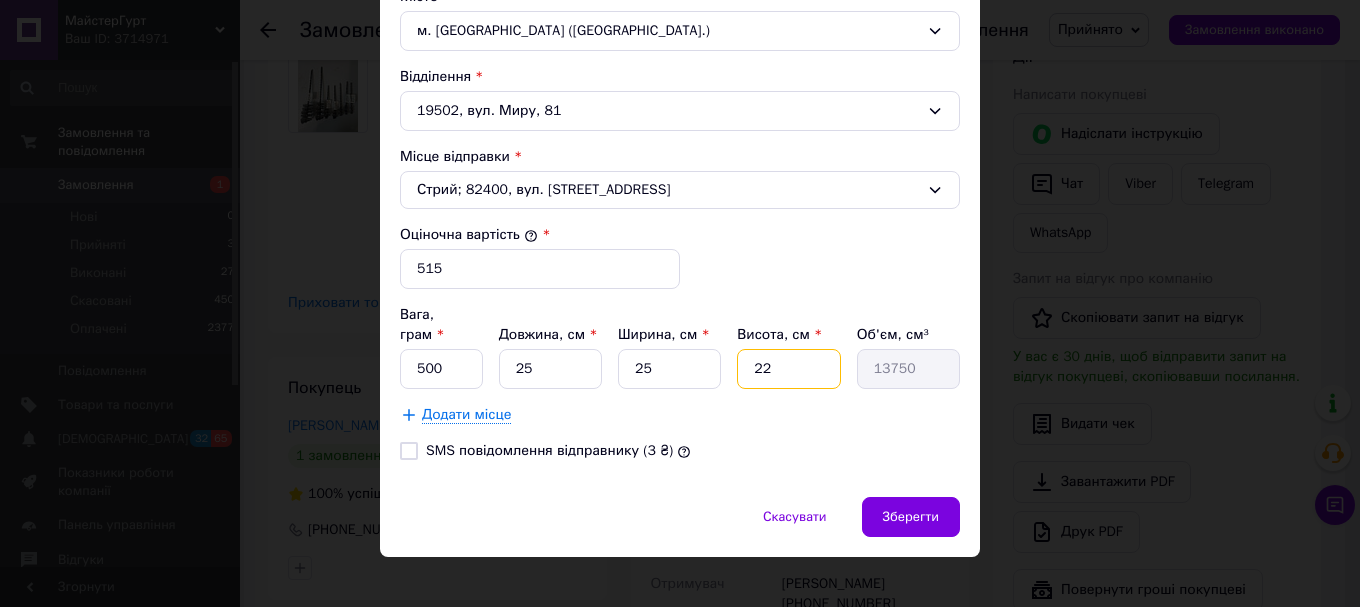 drag, startPoint x: 768, startPoint y: 346, endPoint x: 744, endPoint y: 346, distance: 24 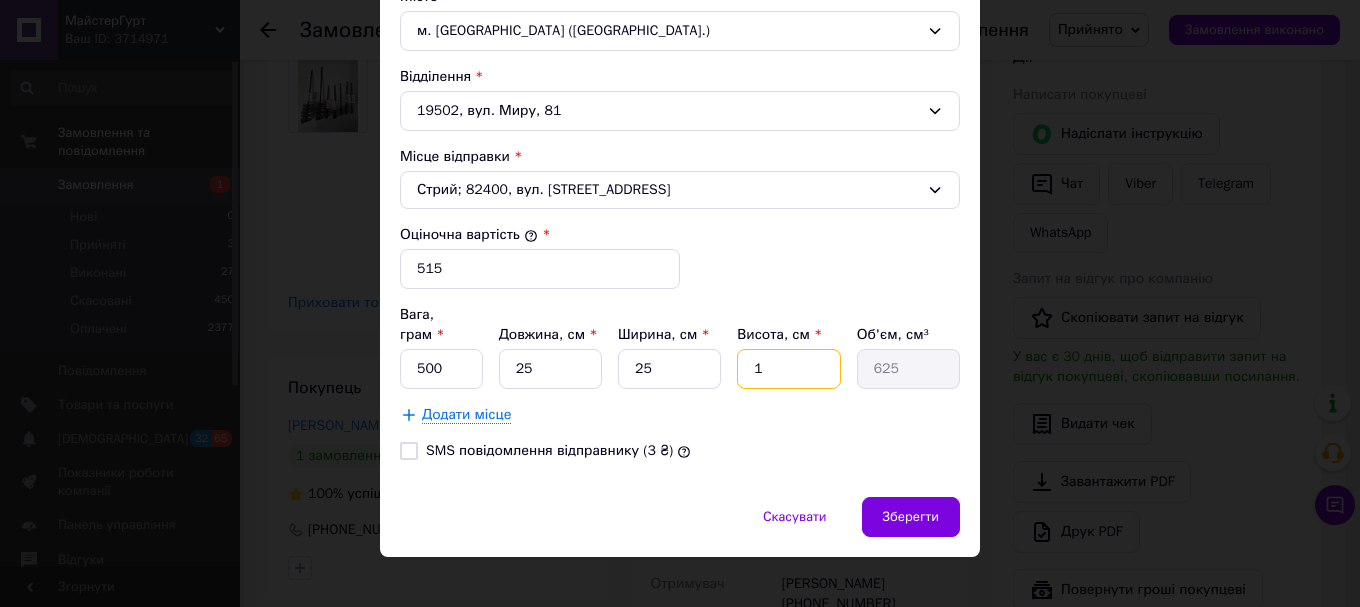 type on "10" 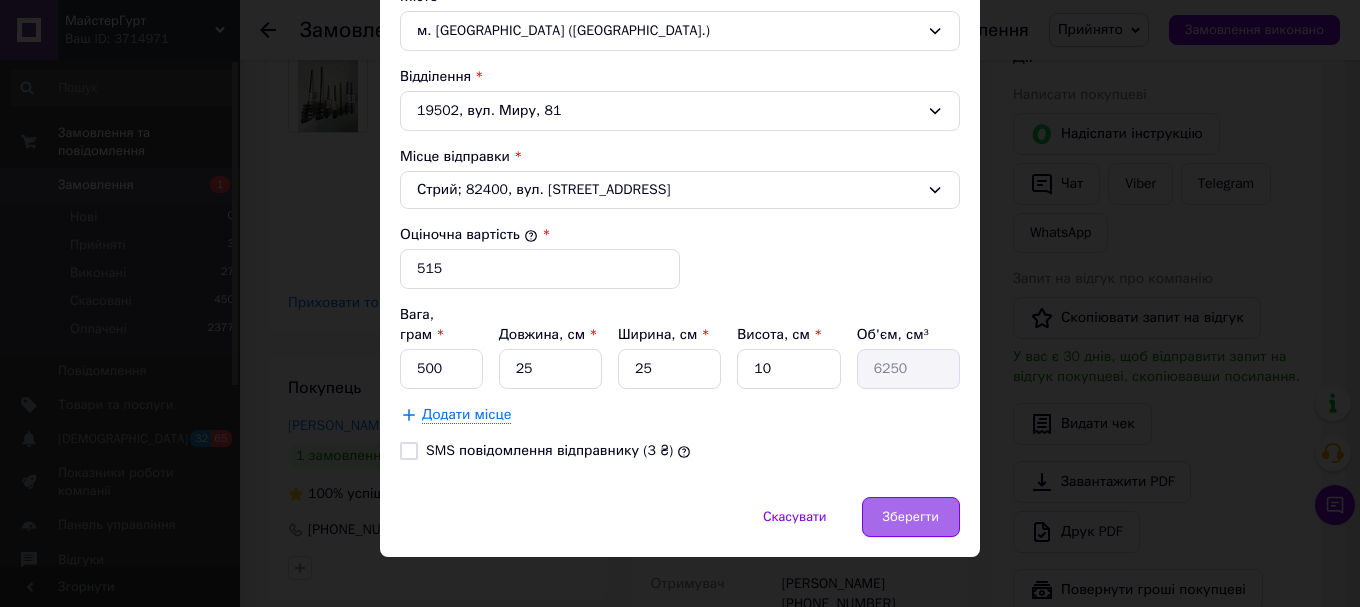 click on "Зберегти" at bounding box center [911, 517] 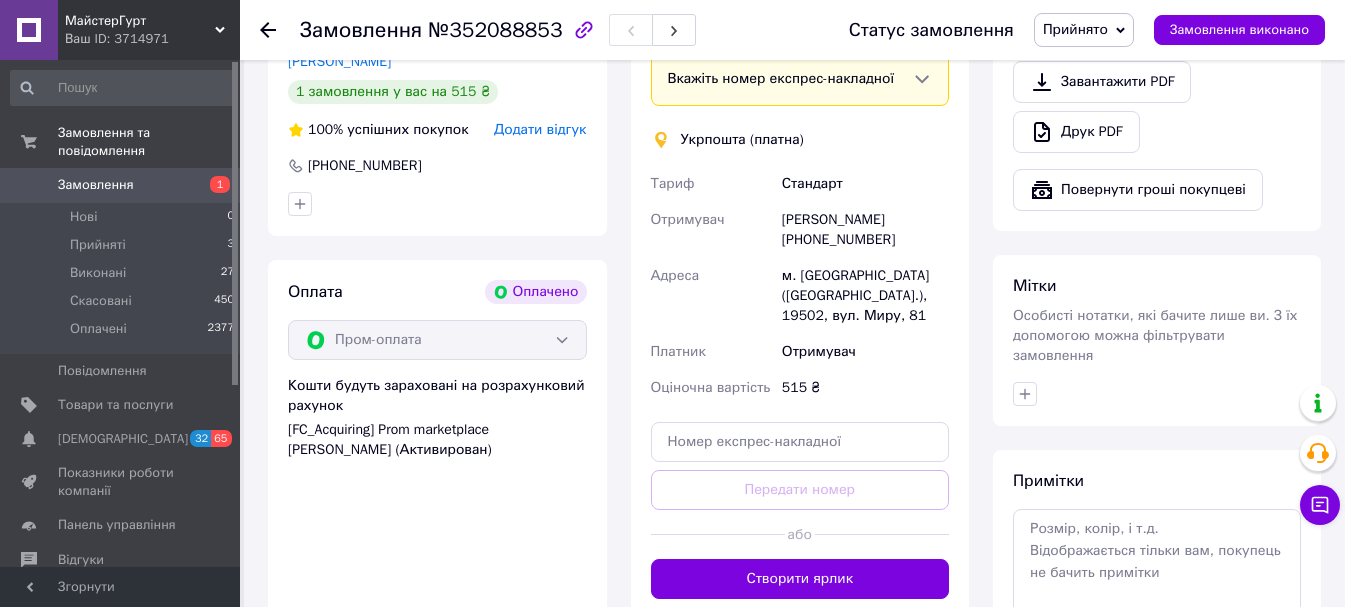 scroll, scrollTop: 1000, scrollLeft: 0, axis: vertical 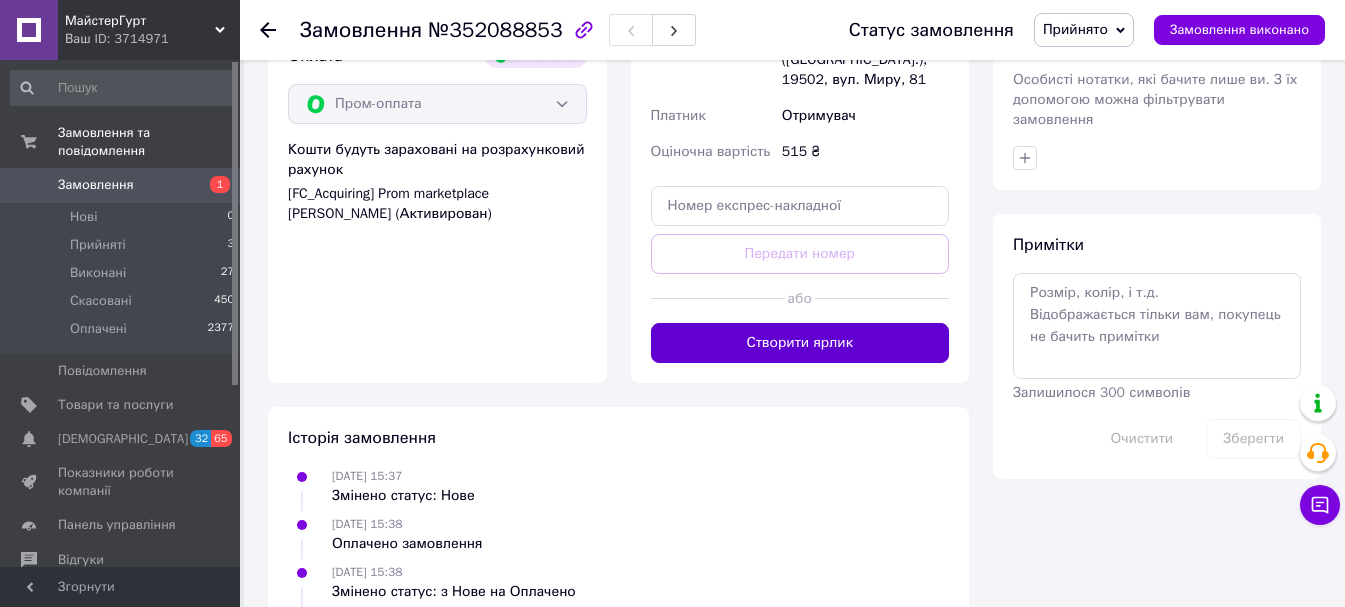click on "Створити ярлик" at bounding box center [800, 343] 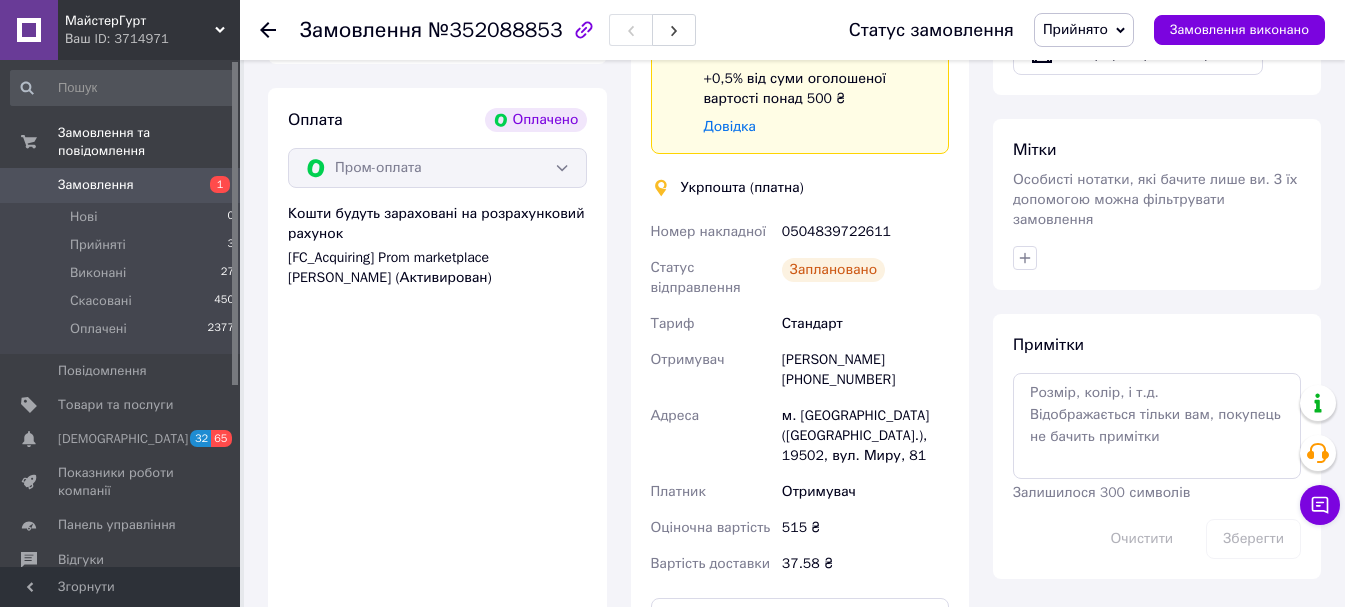 scroll, scrollTop: 900, scrollLeft: 0, axis: vertical 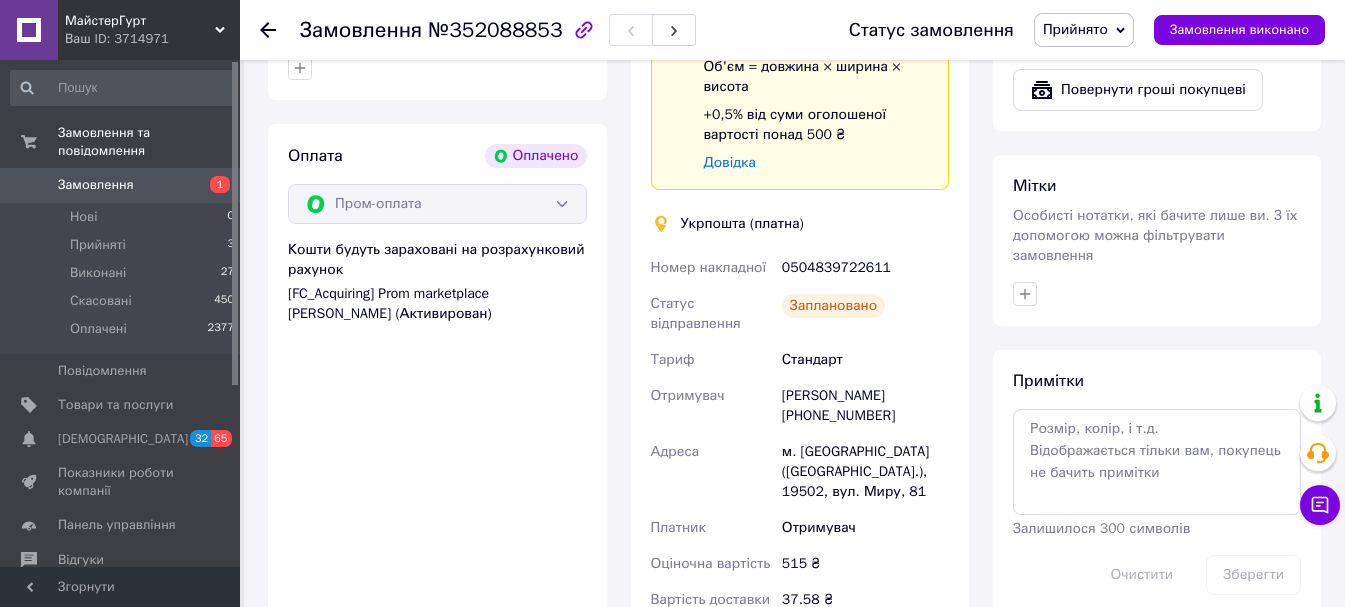 click on "МайстерГурт" at bounding box center [140, 21] 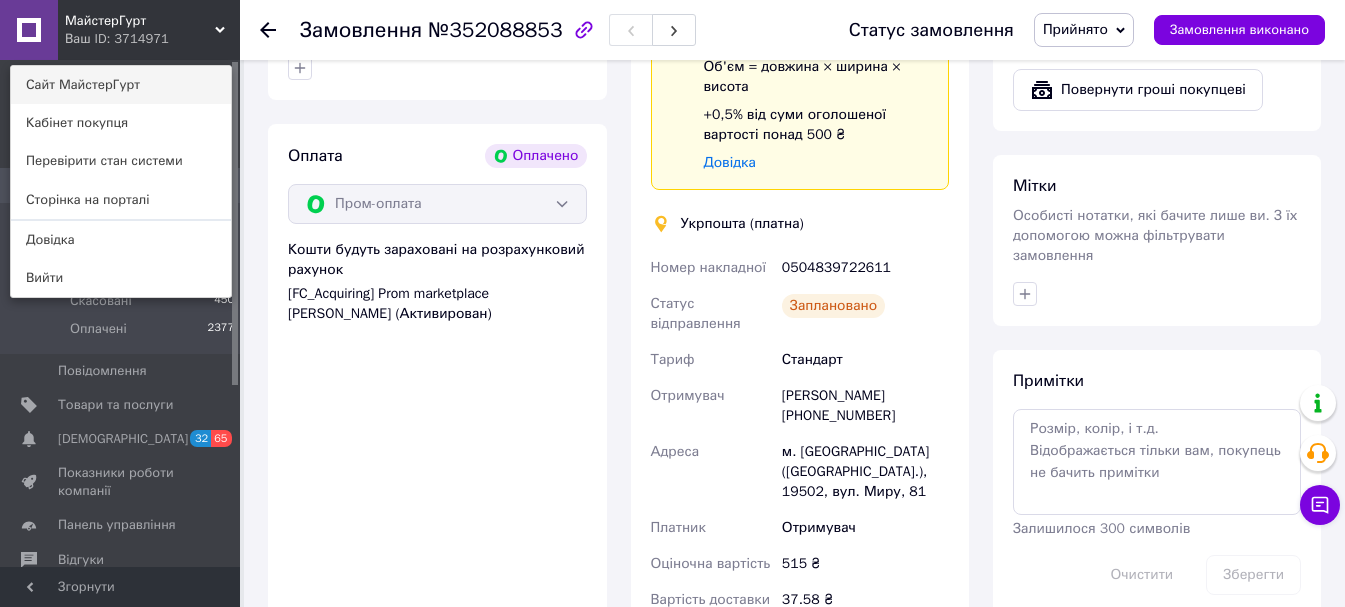 click on "Сайт МайстерГурт" at bounding box center (121, 85) 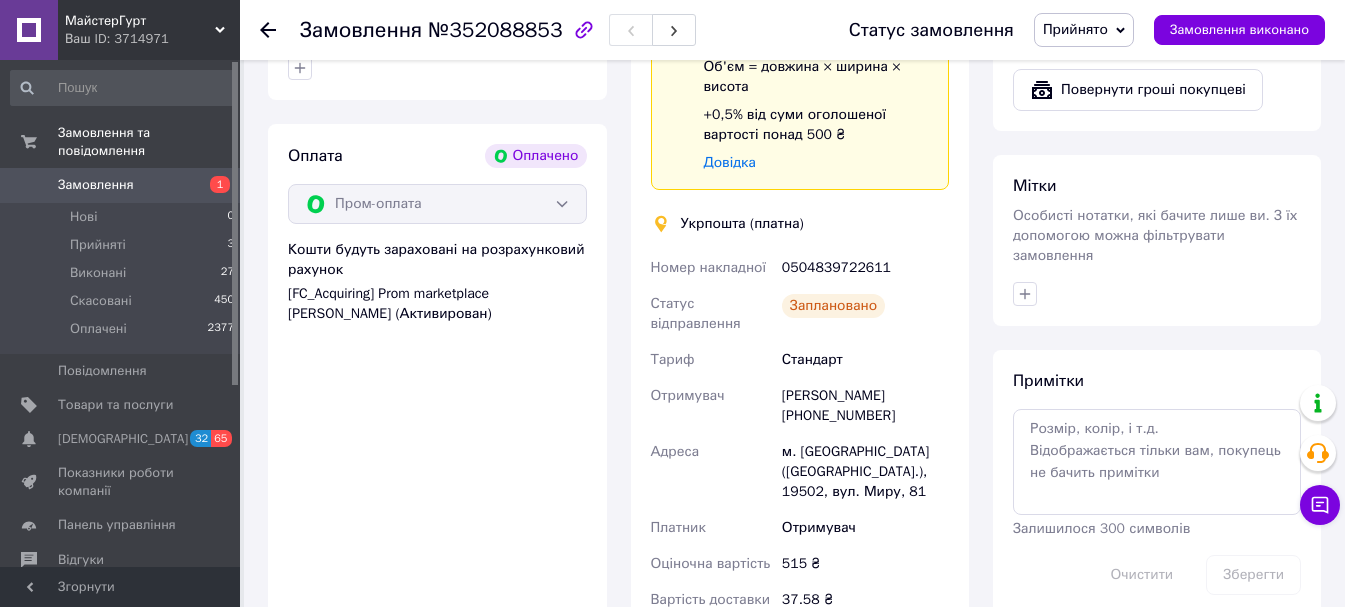 click 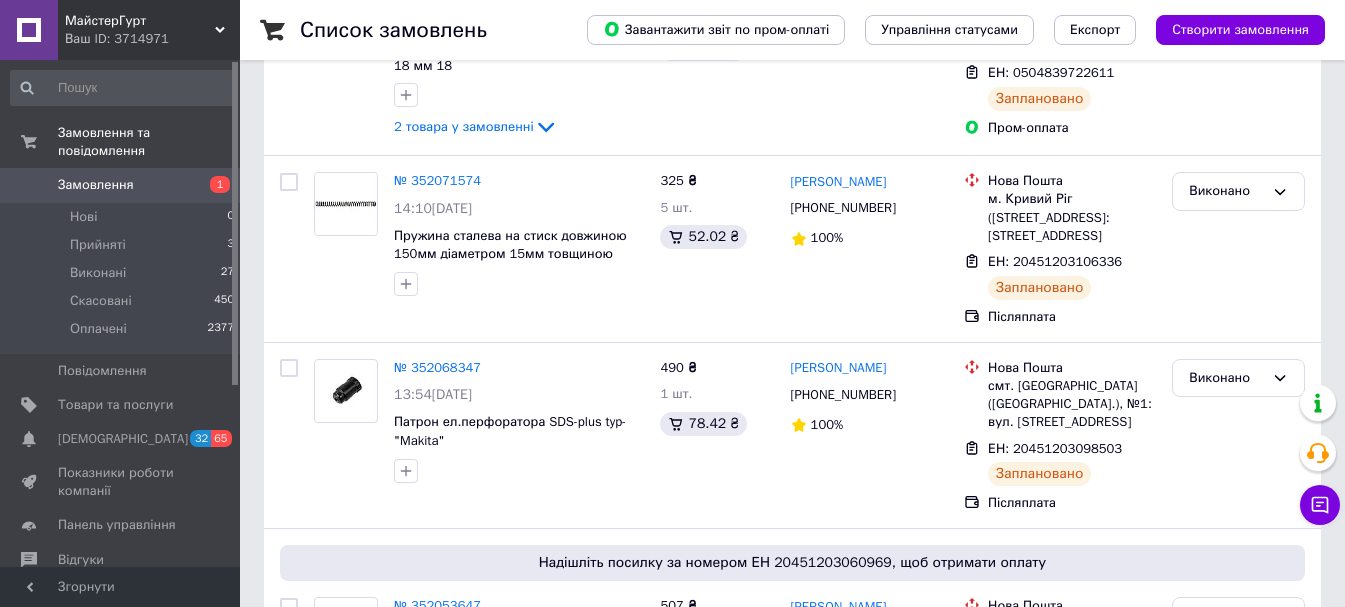 scroll, scrollTop: 100, scrollLeft: 0, axis: vertical 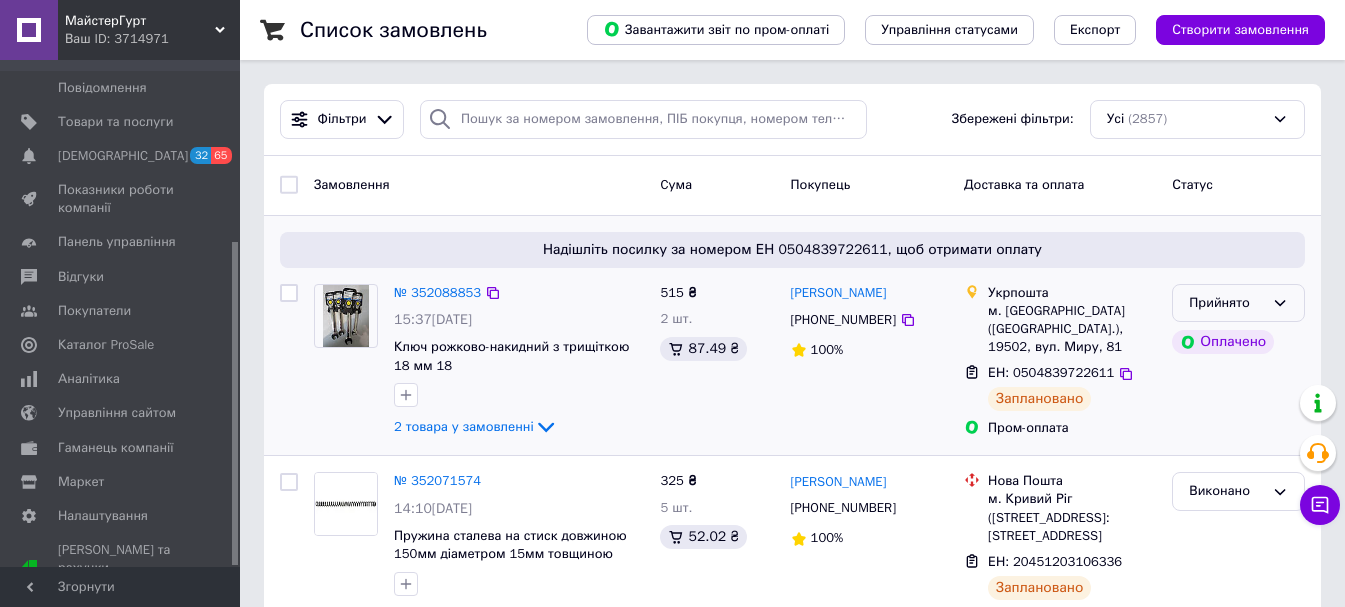 click 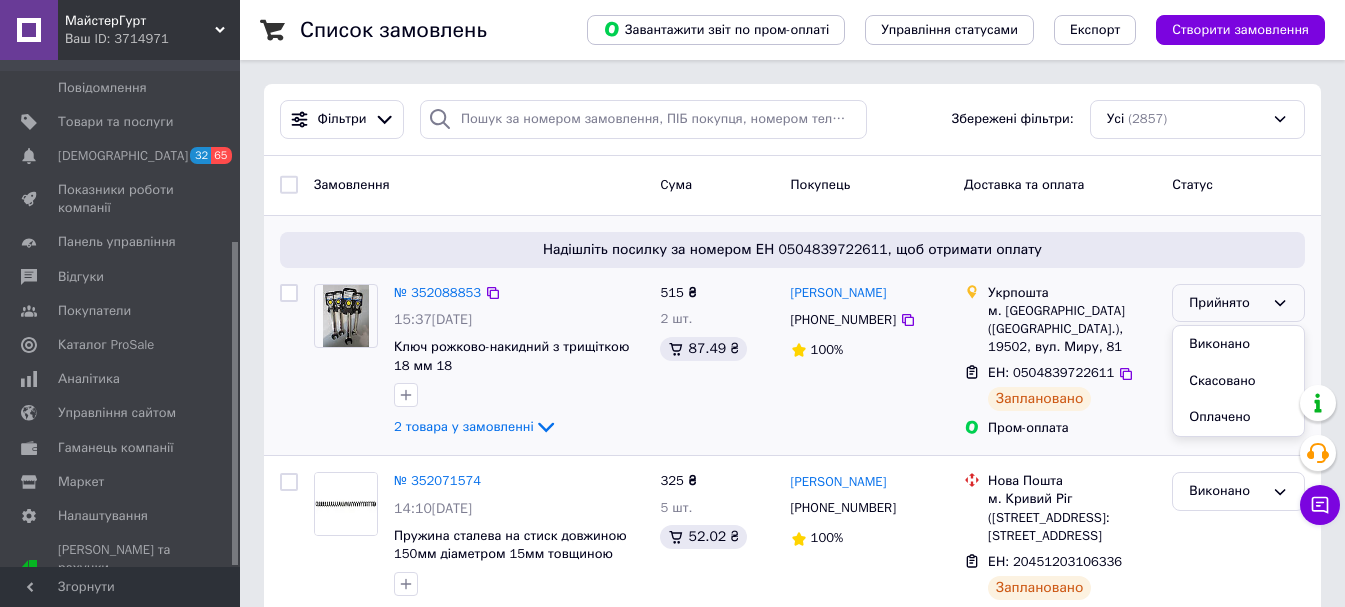 click on "Виконано" at bounding box center [1238, 344] 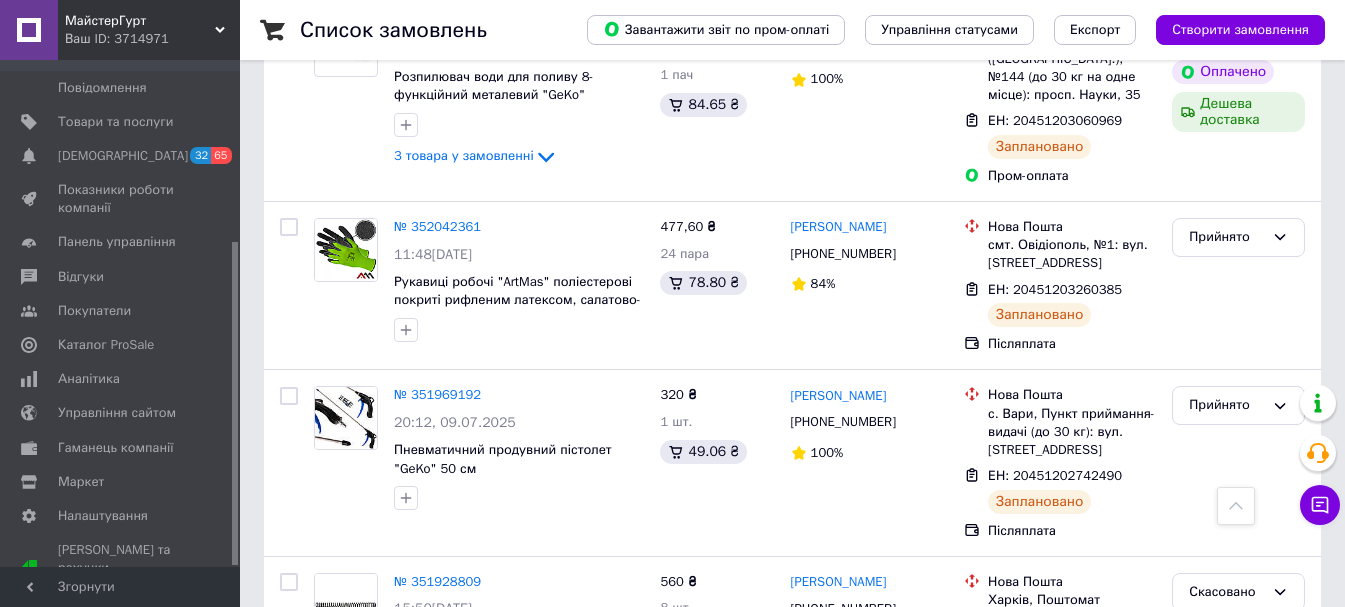 scroll, scrollTop: 900, scrollLeft: 0, axis: vertical 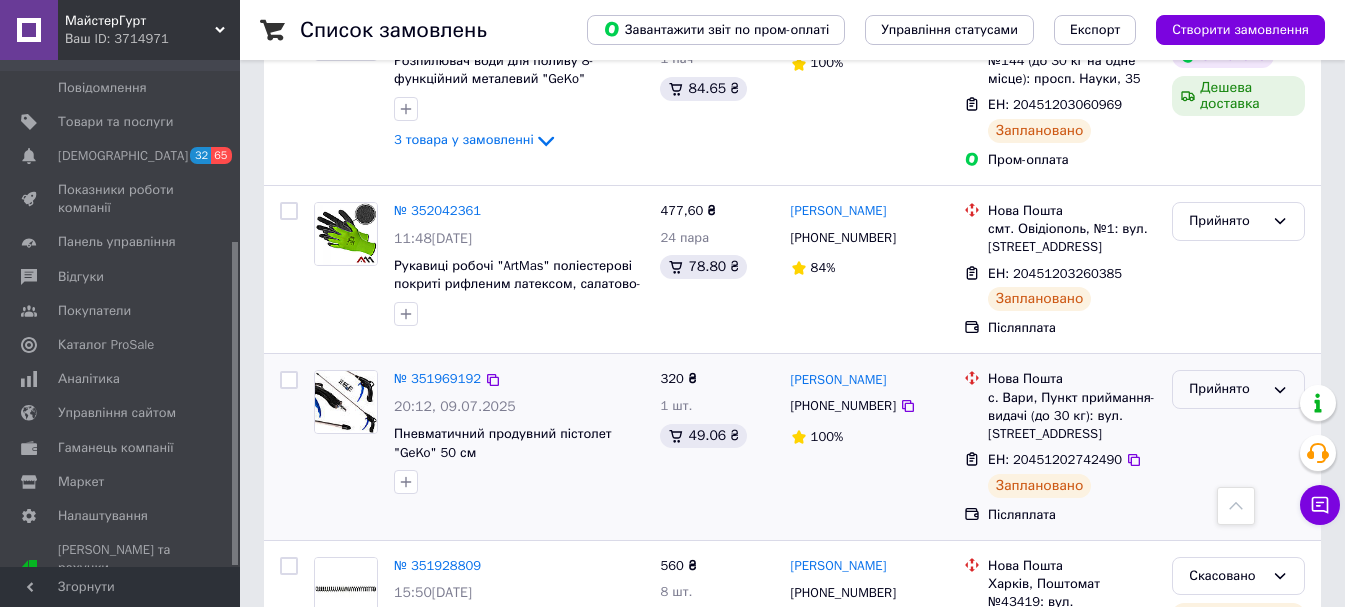click 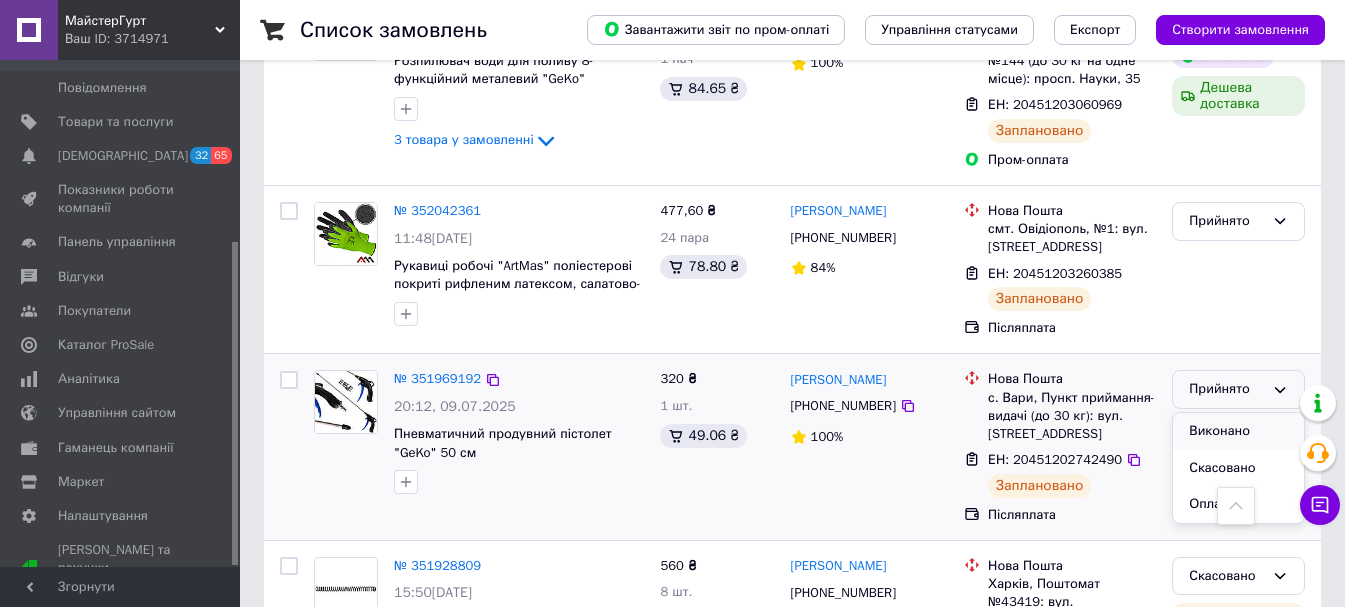 click on "Виконано" at bounding box center [1238, 431] 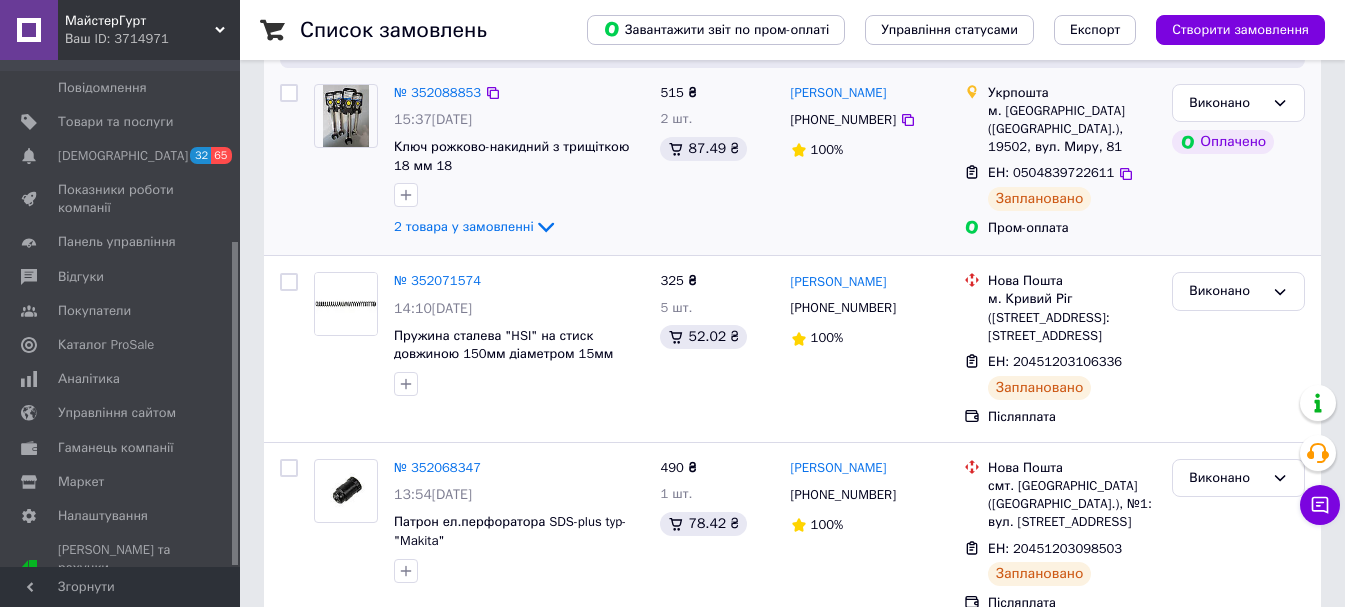 scroll, scrollTop: 0, scrollLeft: 0, axis: both 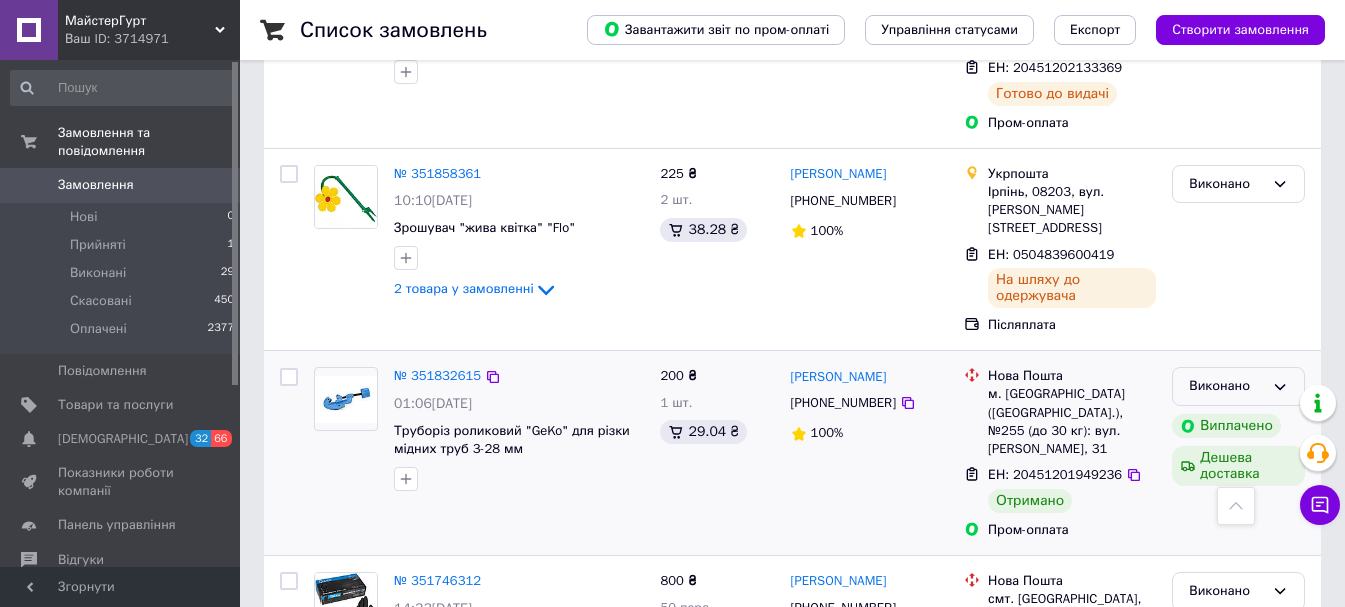 click 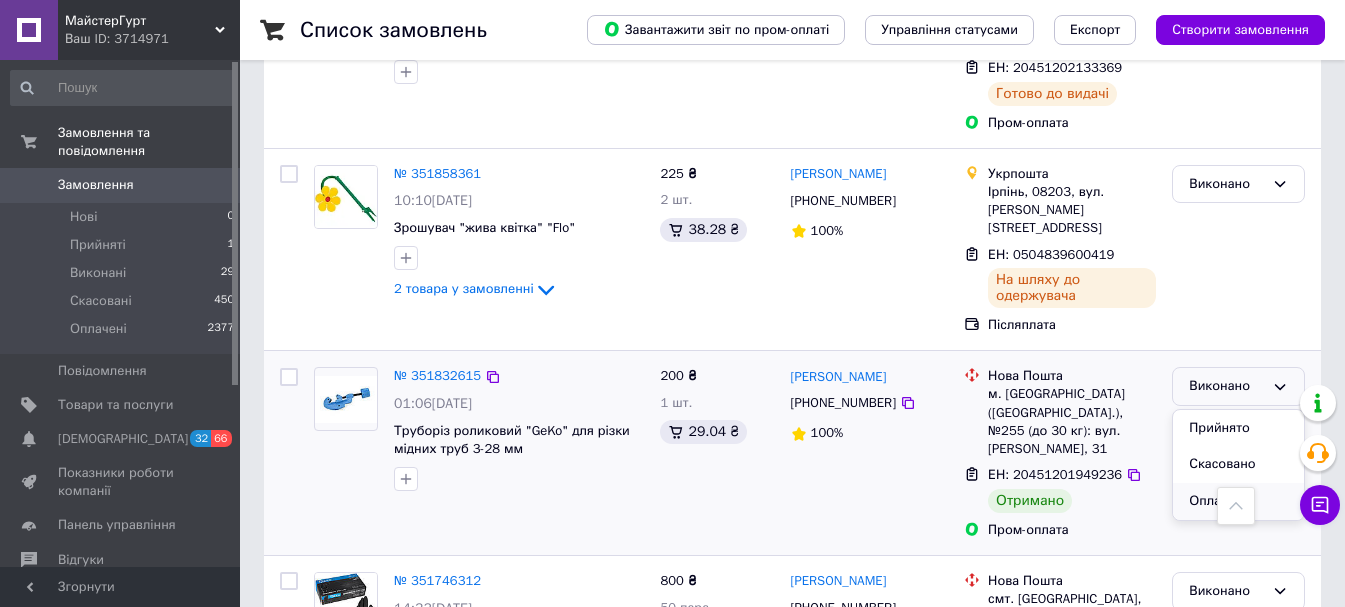 click on "Оплачено" at bounding box center [1238, 501] 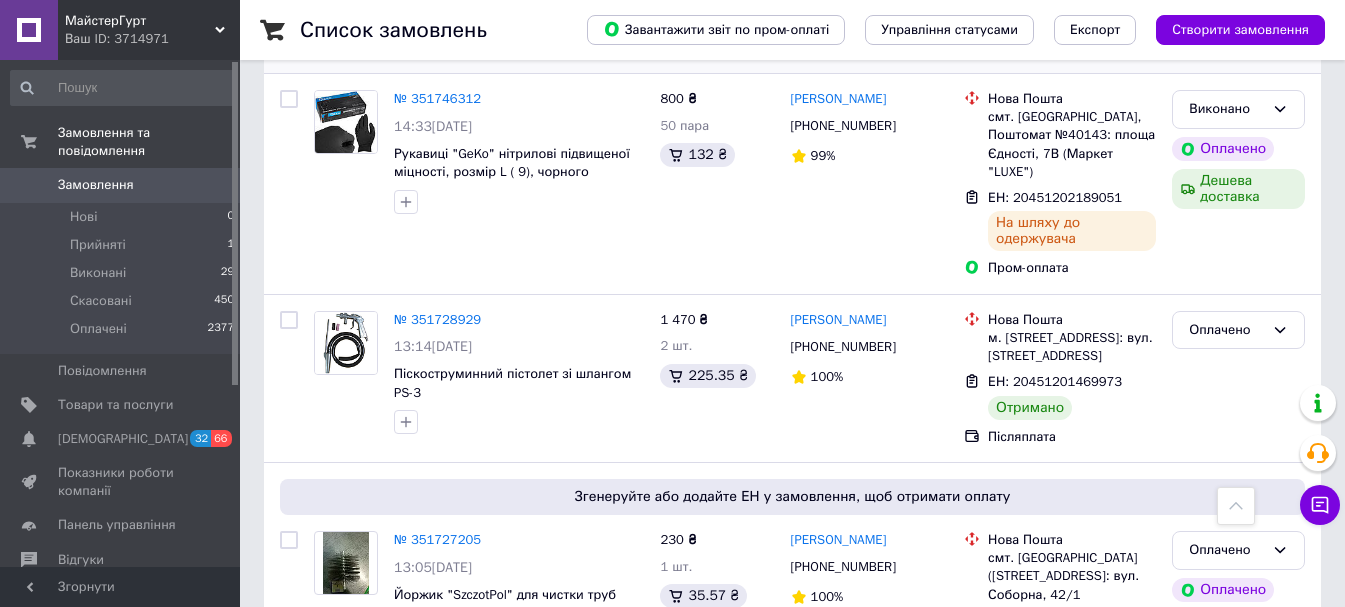 scroll, scrollTop: 3000, scrollLeft: 0, axis: vertical 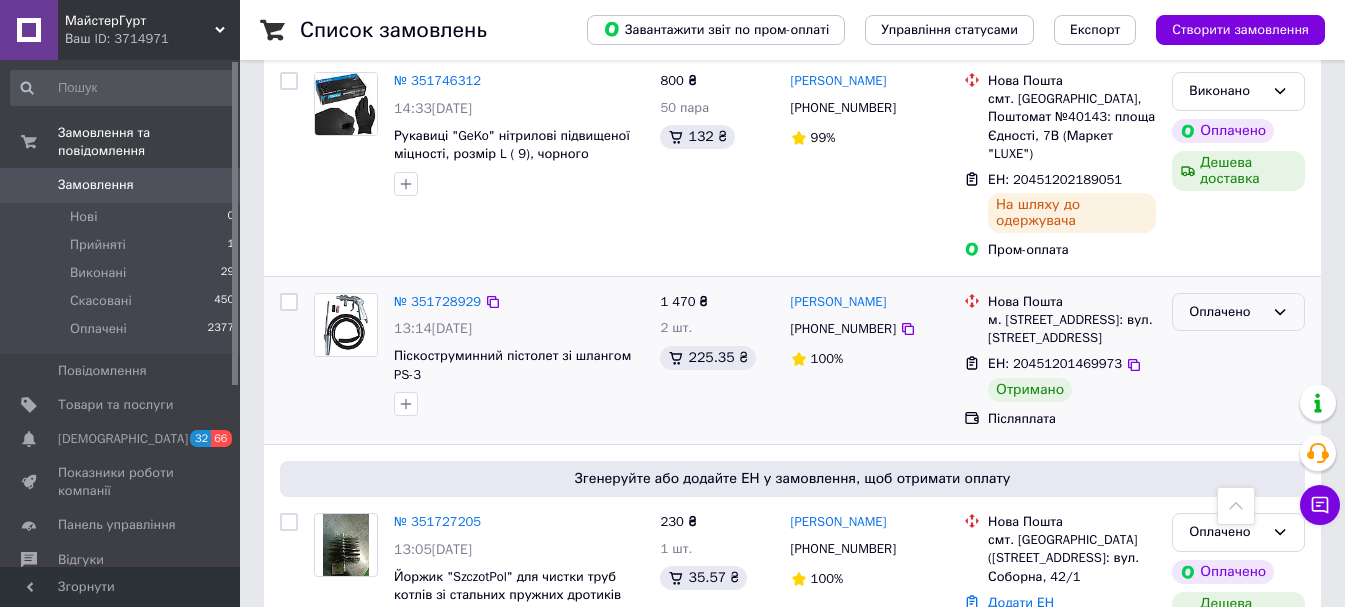 click 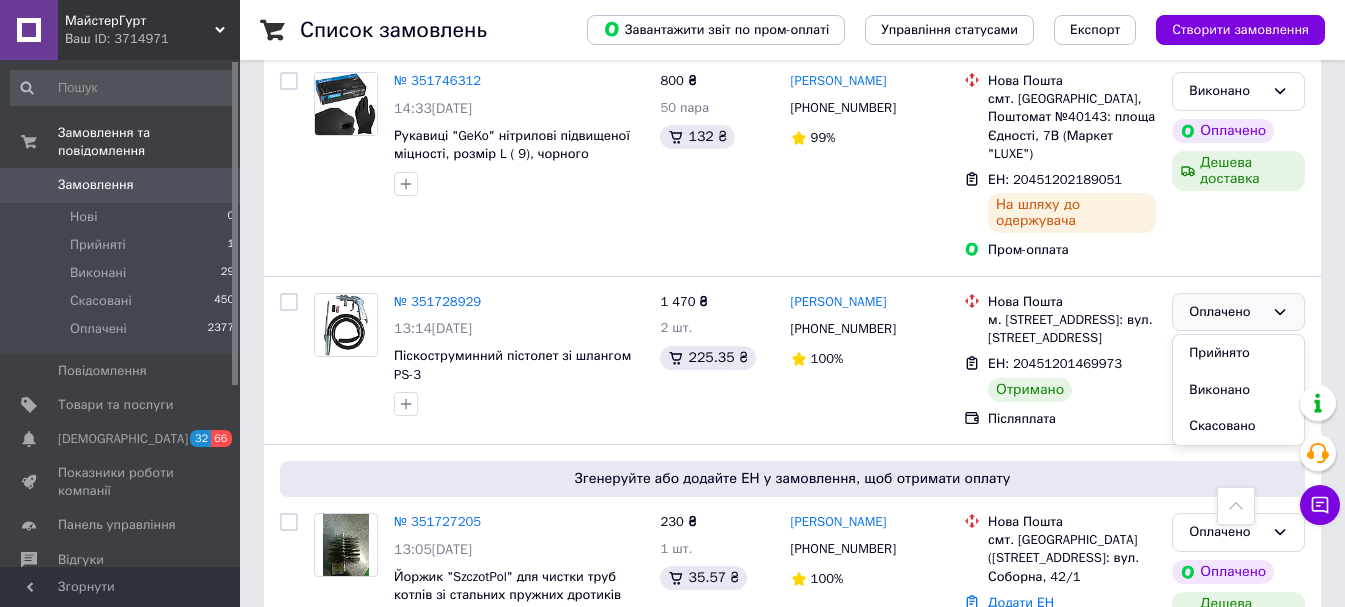 scroll, scrollTop: 2469, scrollLeft: 0, axis: vertical 